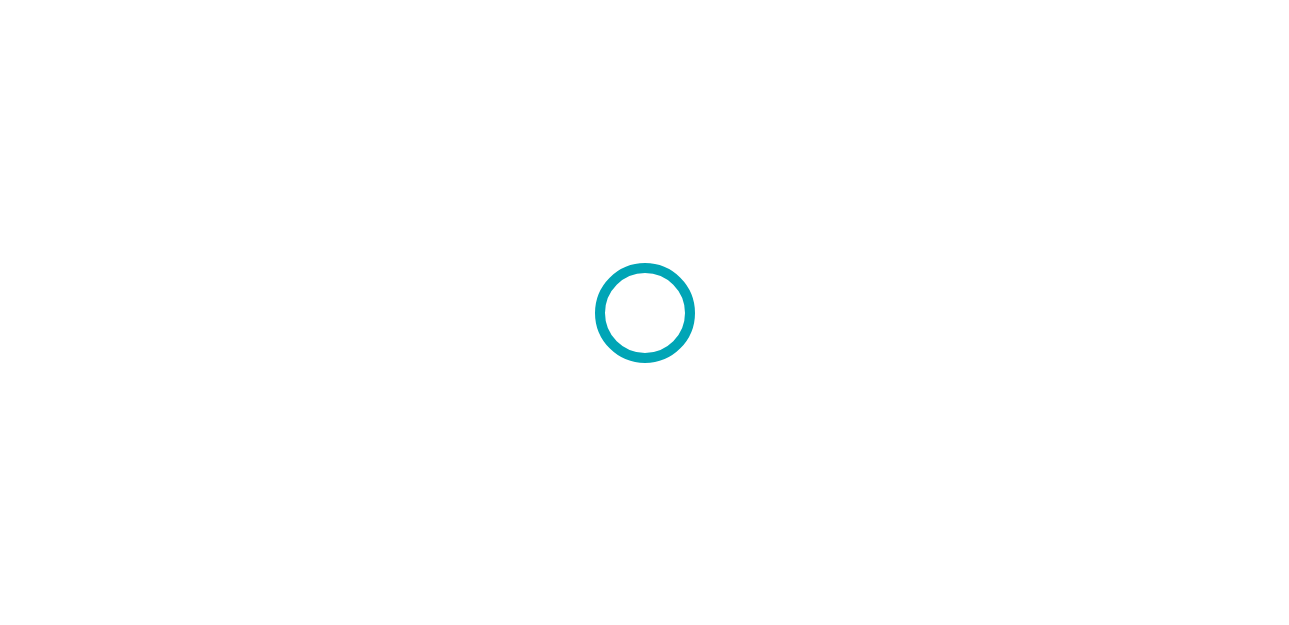 scroll, scrollTop: 0, scrollLeft: 0, axis: both 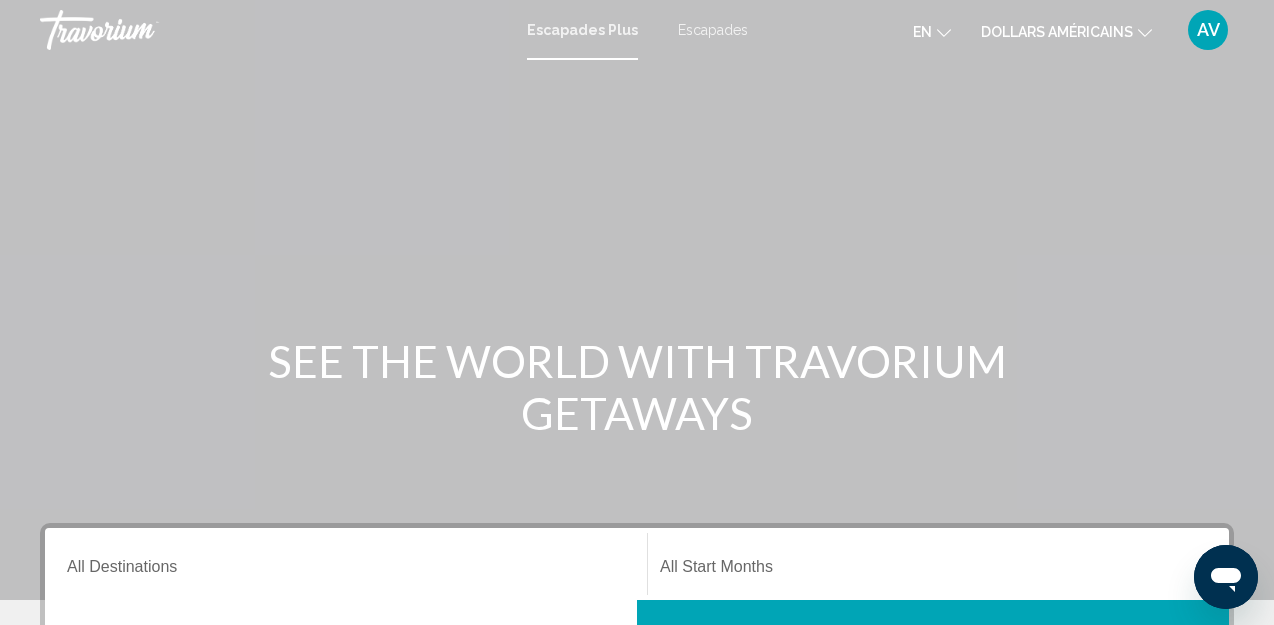click on "AV" at bounding box center [1208, 29] 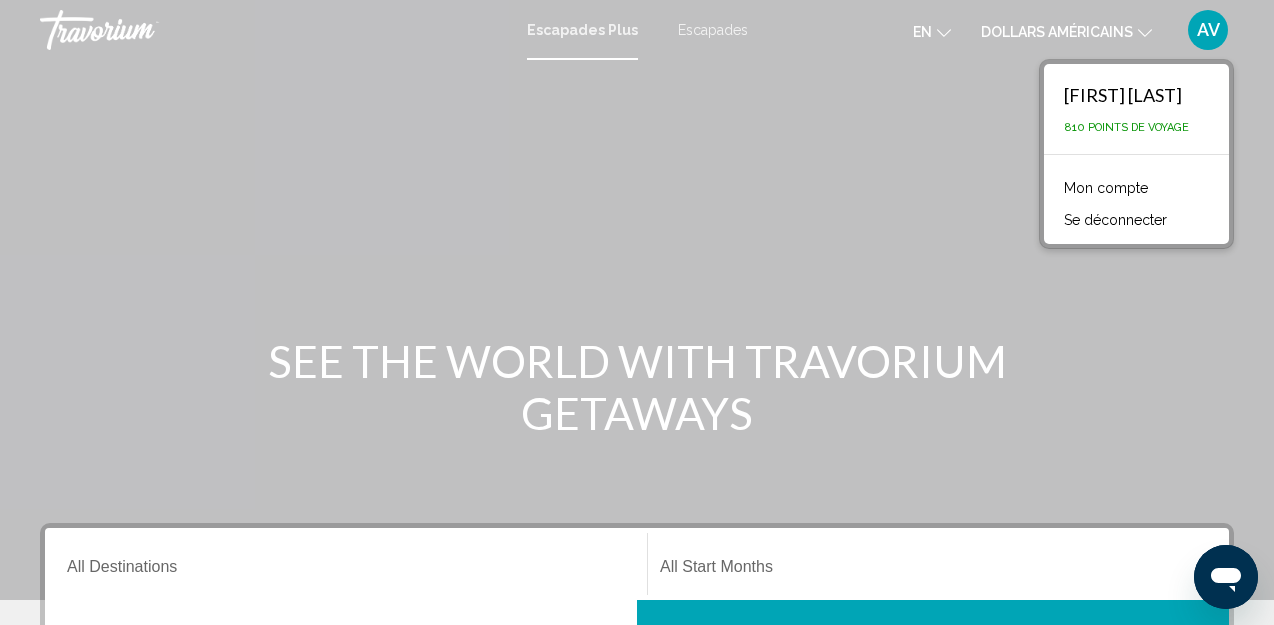 click at bounding box center (944, 33) 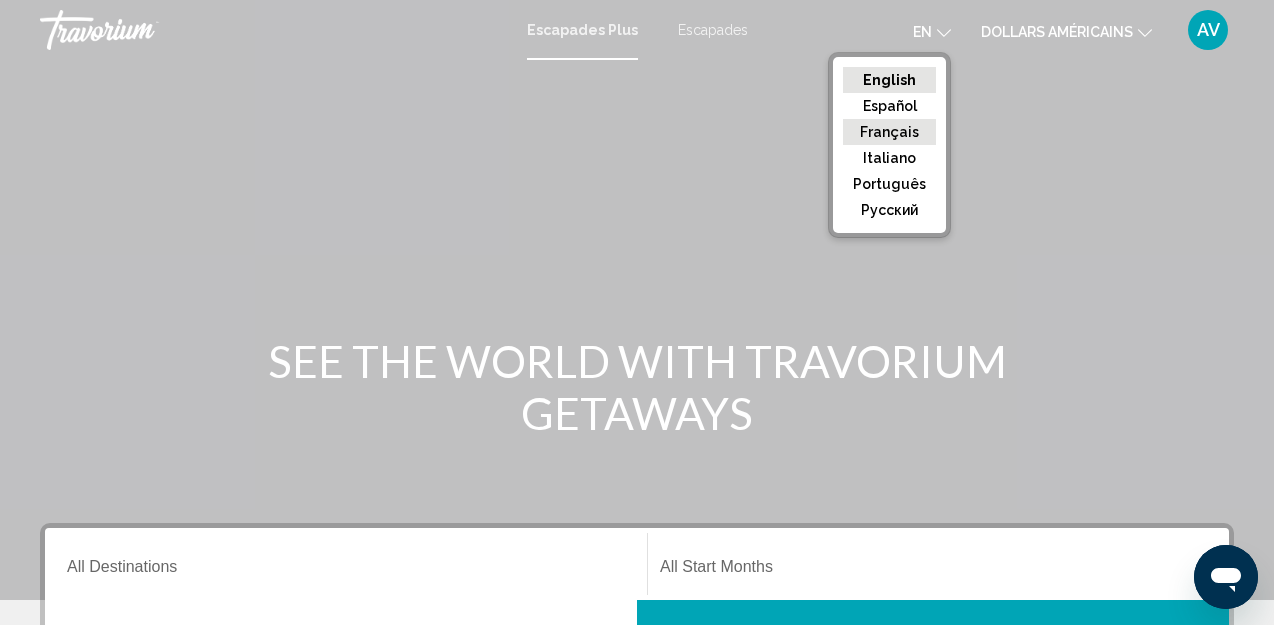 click on "Français" at bounding box center (889, 80) 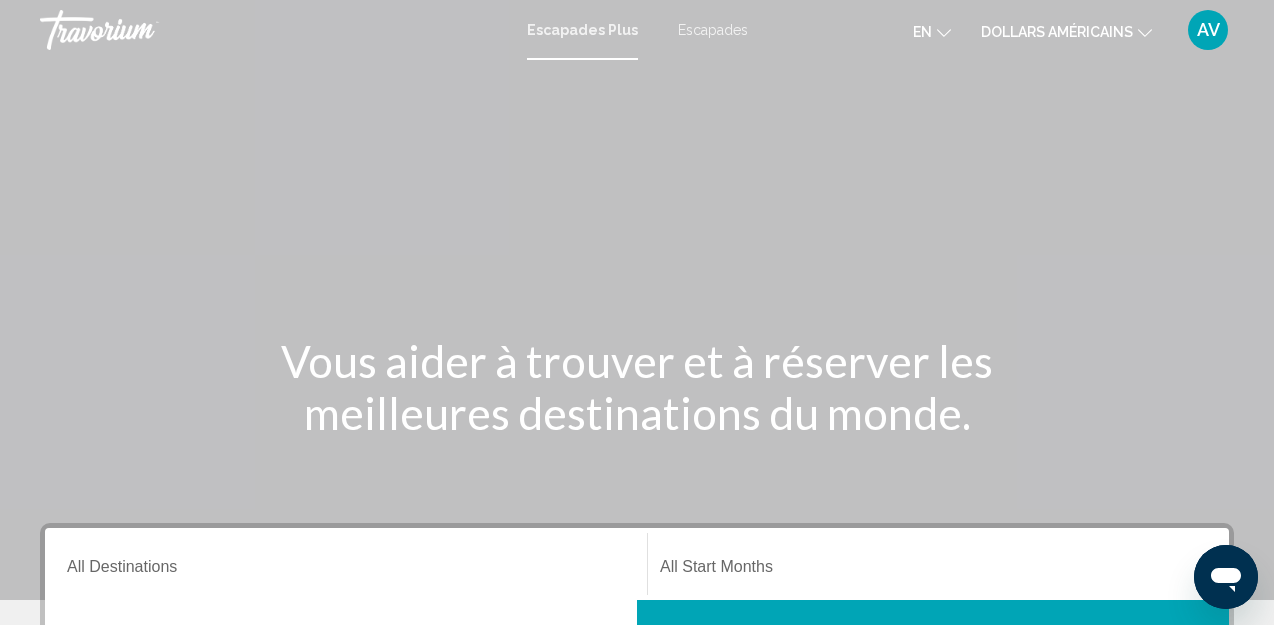 click on "AV" at bounding box center (1208, 29) 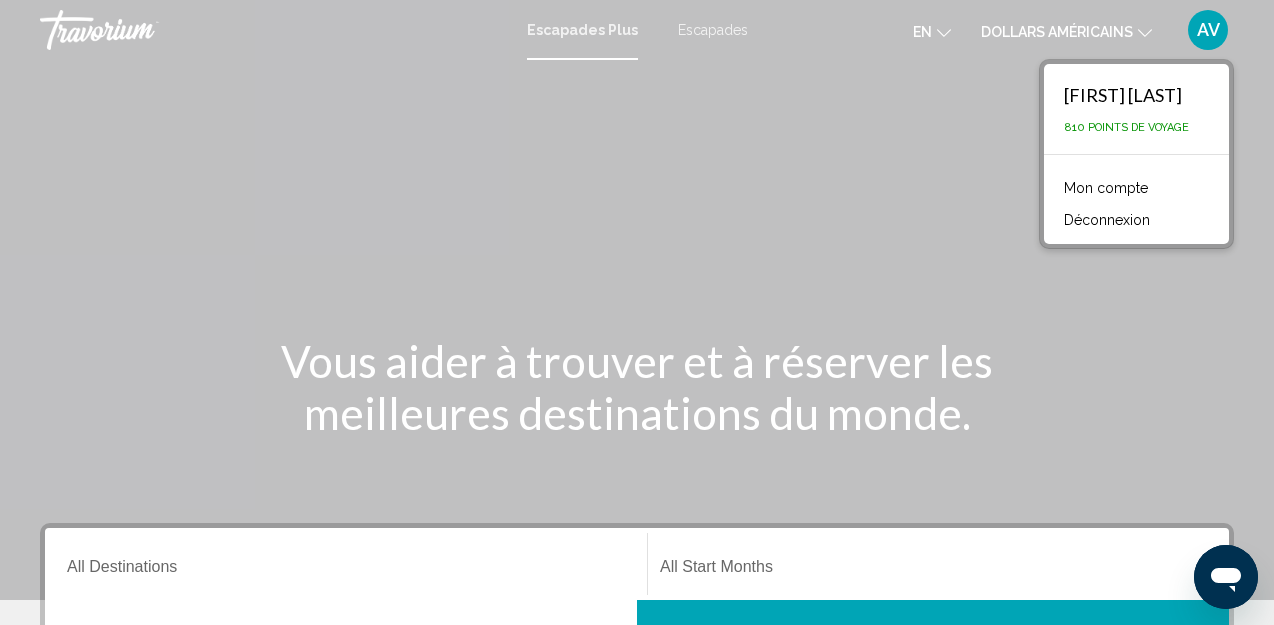 click on "Mon compte" at bounding box center (1106, 188) 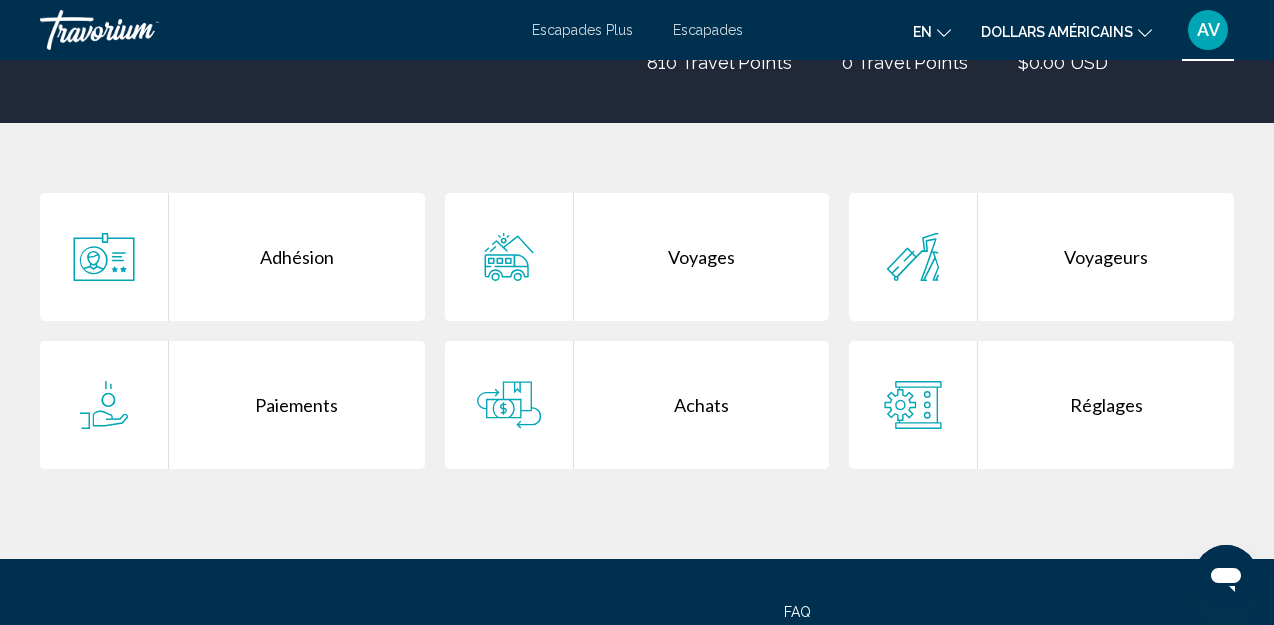 scroll, scrollTop: 346, scrollLeft: 0, axis: vertical 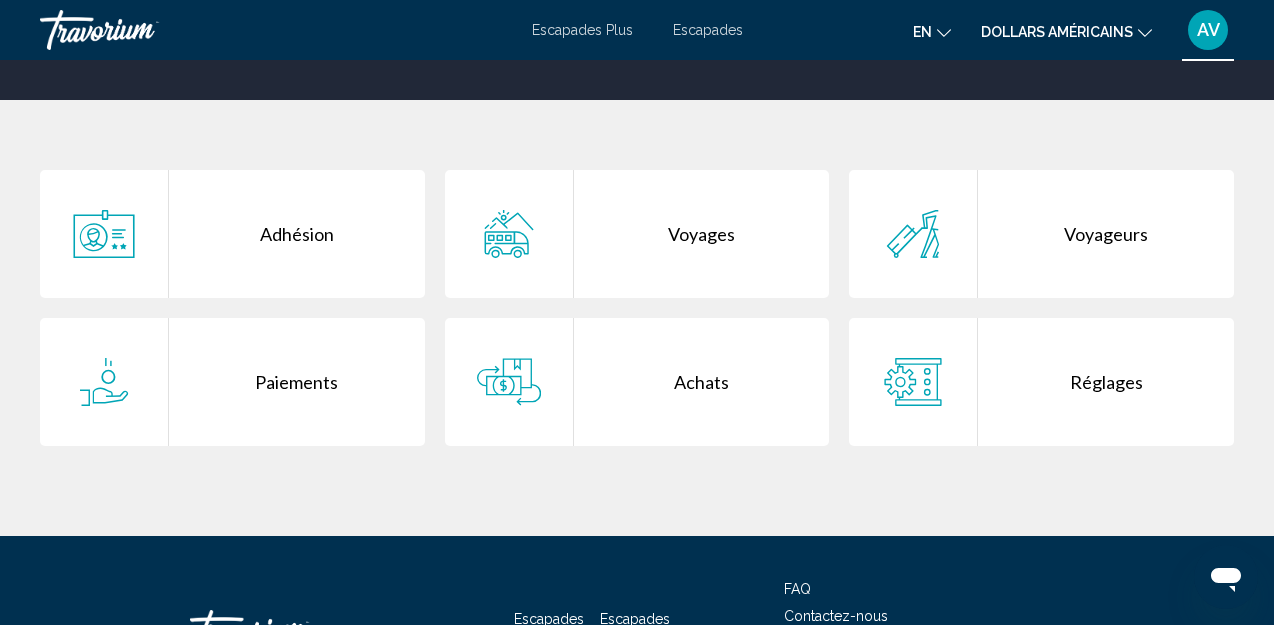click on "Réglages" at bounding box center [1106, 382] 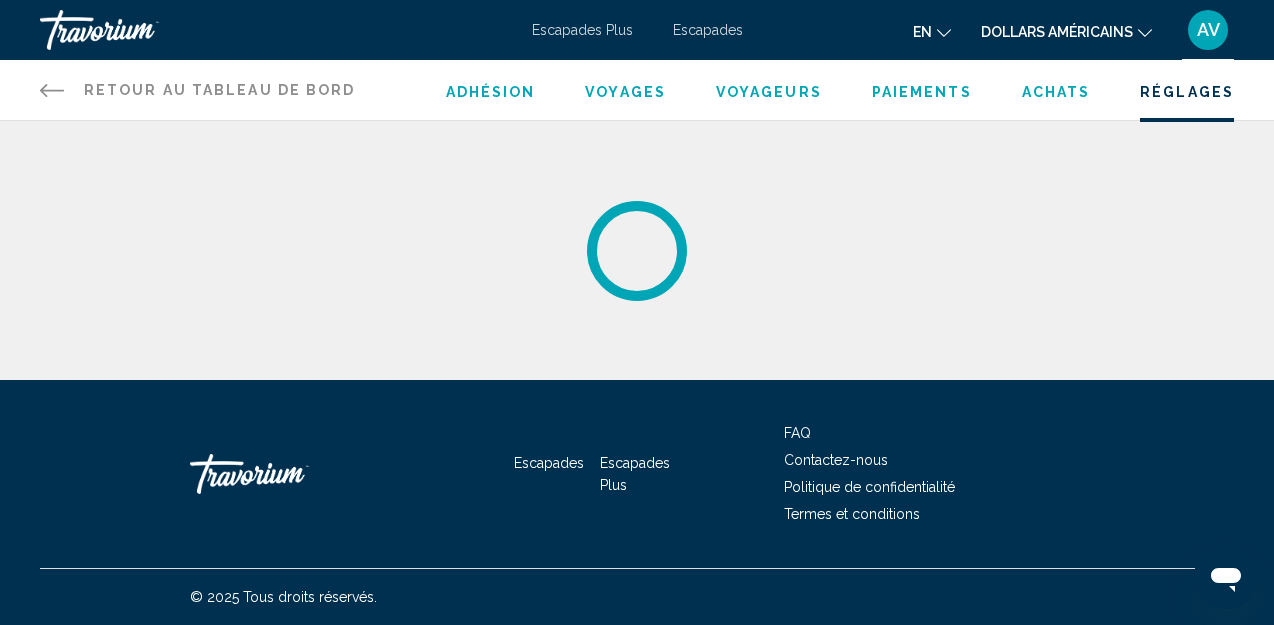 scroll, scrollTop: 0, scrollLeft: 0, axis: both 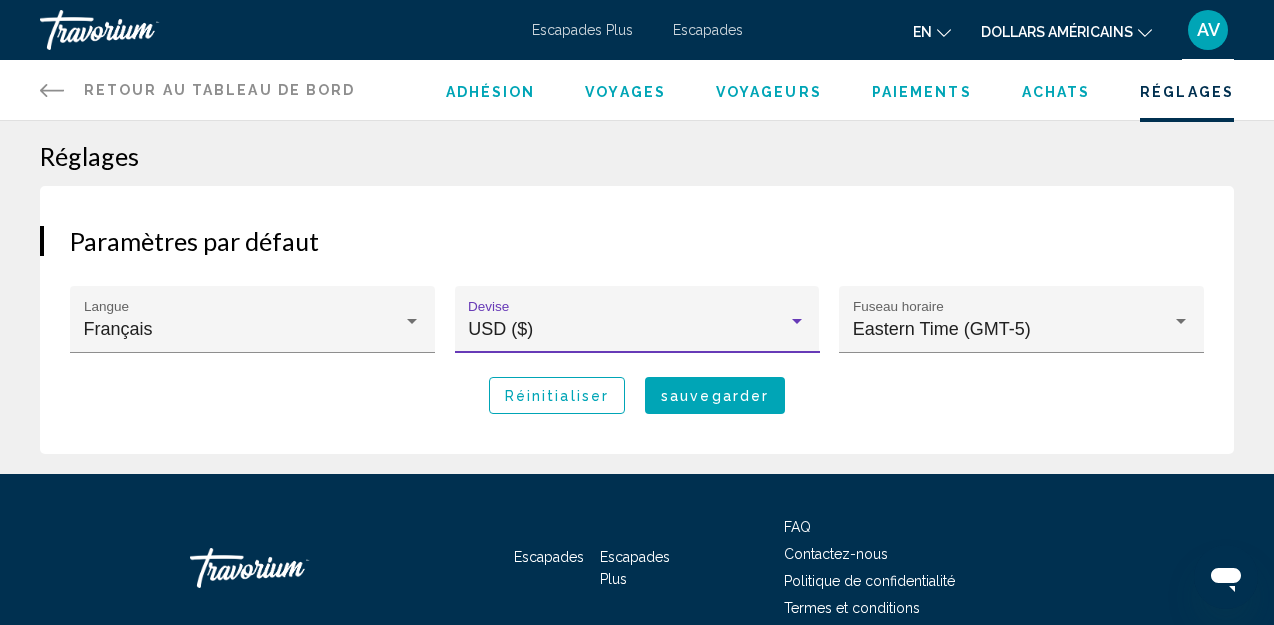 click at bounding box center (797, 321) 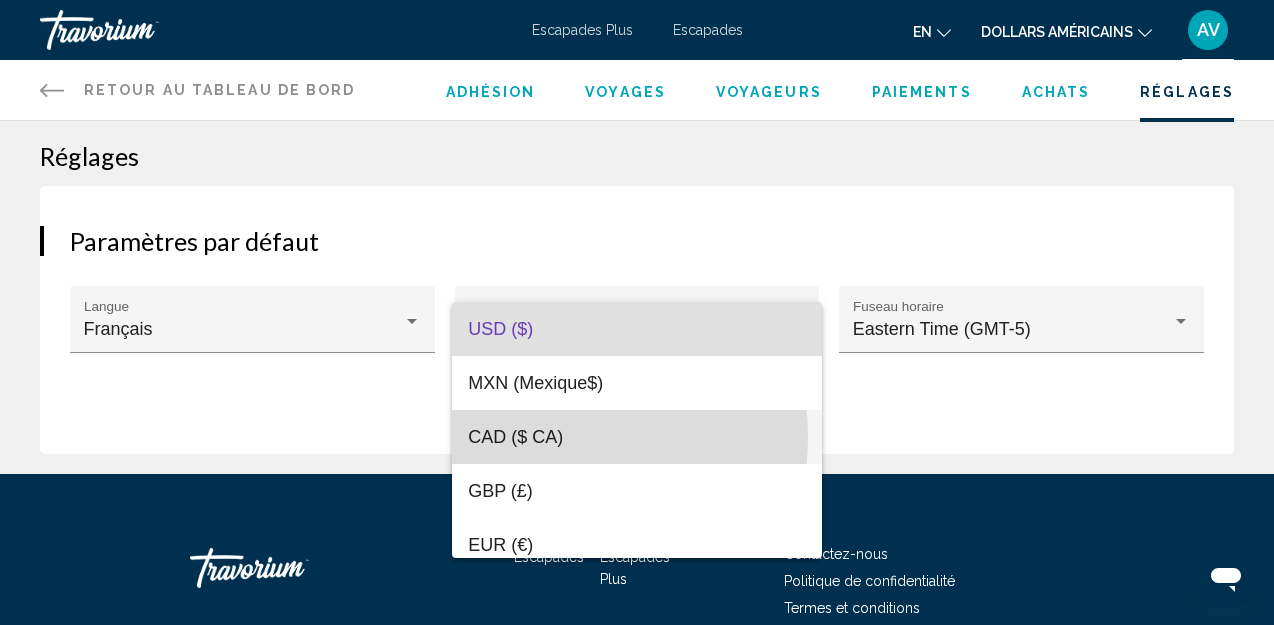 click on "CAD ($ CA)" at bounding box center [515, 437] 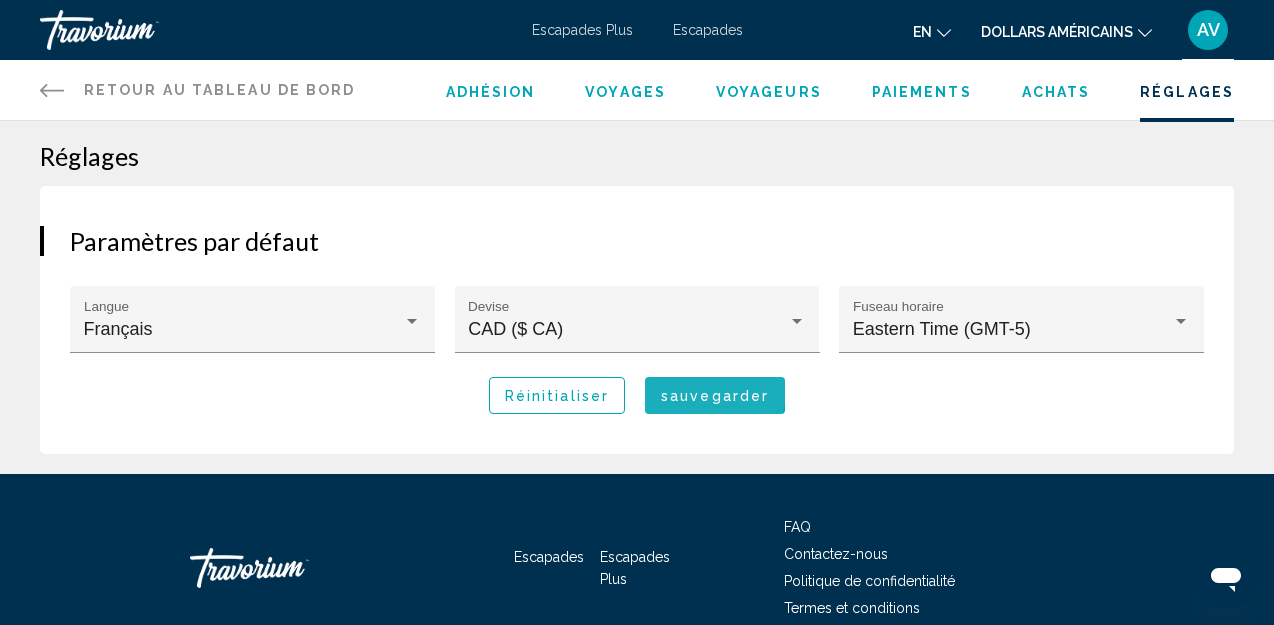 click on "sauvegarder" at bounding box center [715, 396] 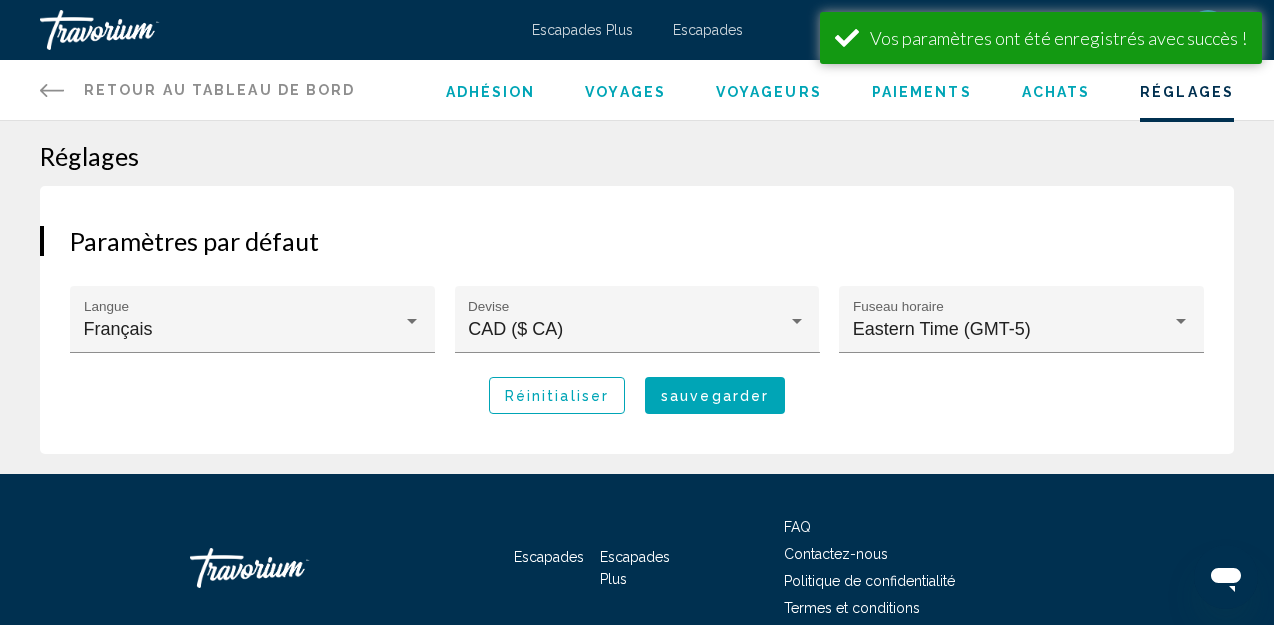 scroll, scrollTop: 0, scrollLeft: 0, axis: both 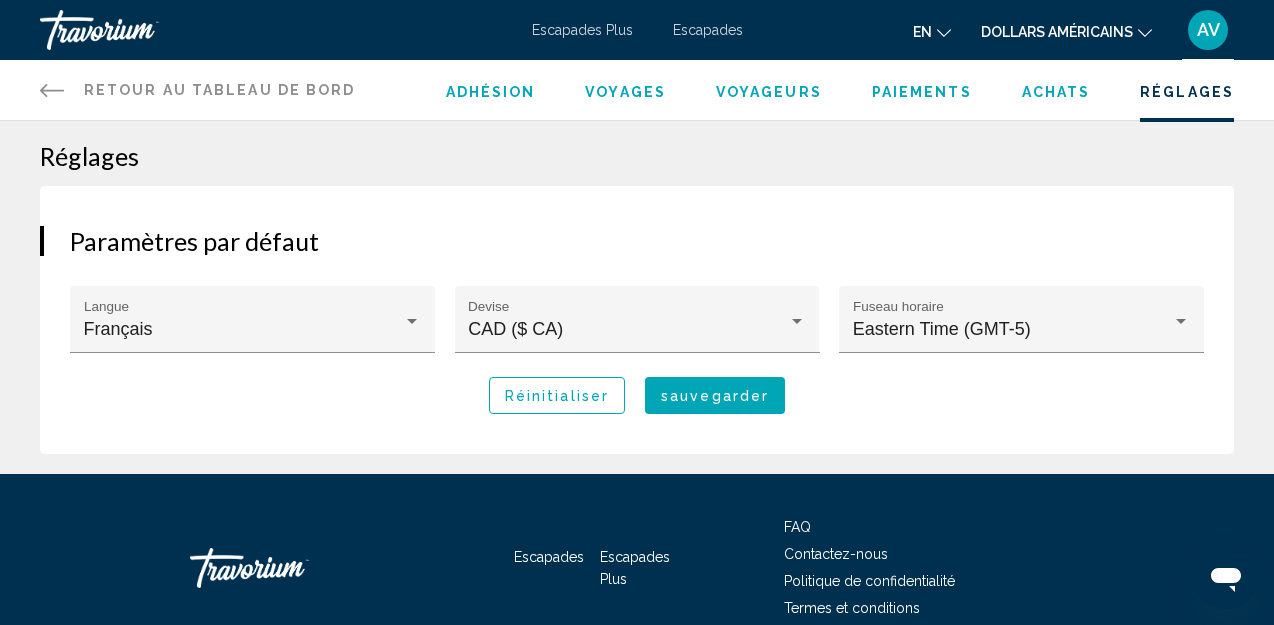 click on "Paiements" at bounding box center [922, 92] 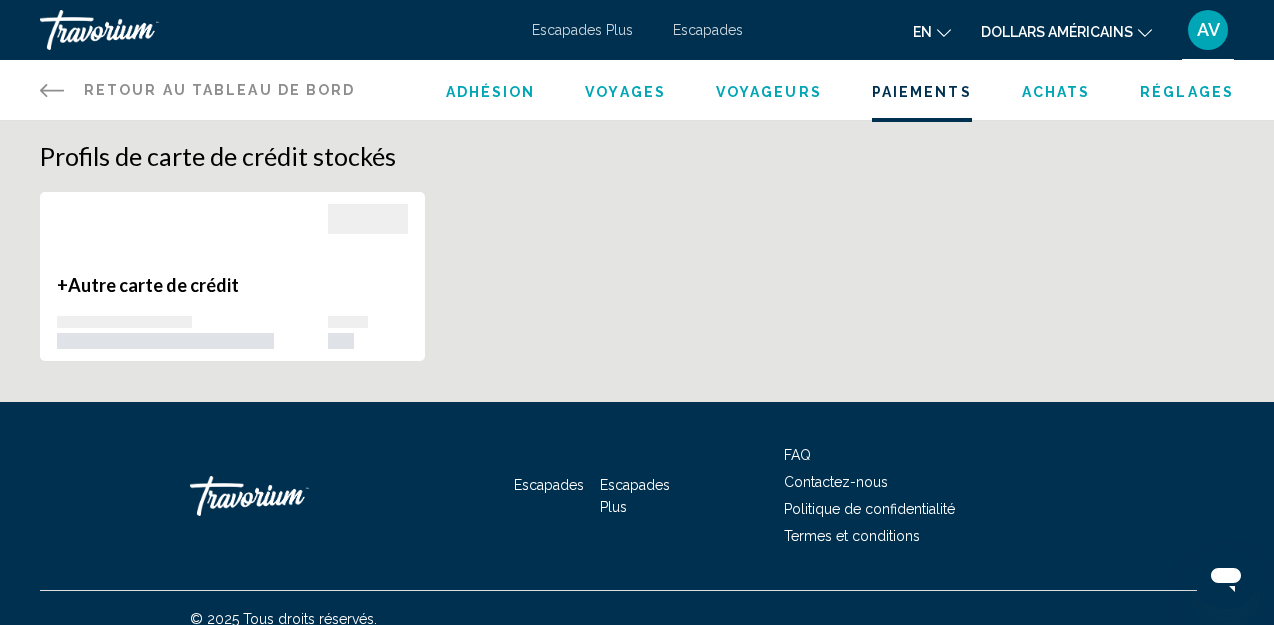 click on "Autre carte de crédit" at bounding box center (153, 285) 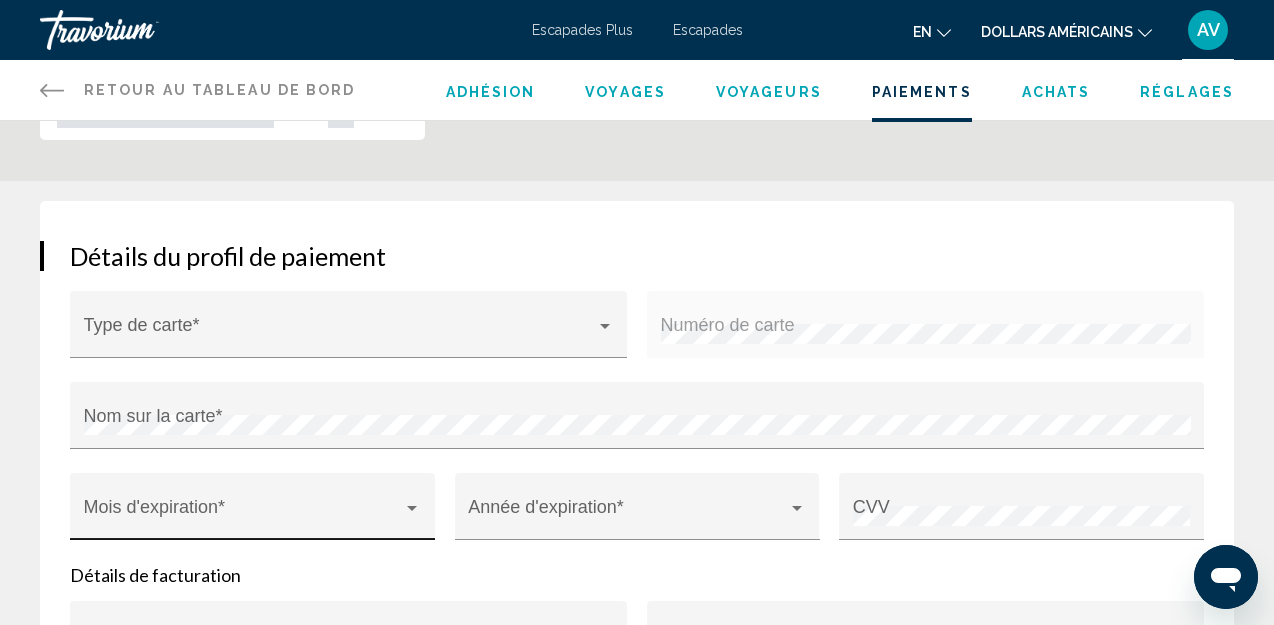 scroll, scrollTop: 0, scrollLeft: 0, axis: both 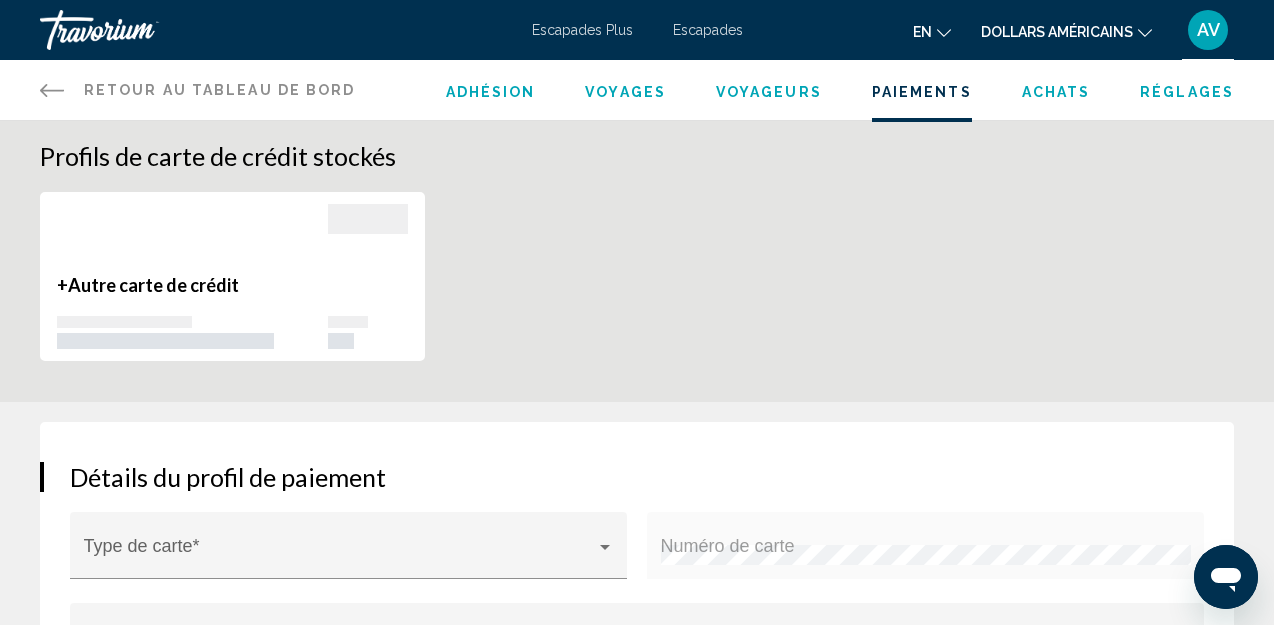 click on "Voyages" at bounding box center (625, 92) 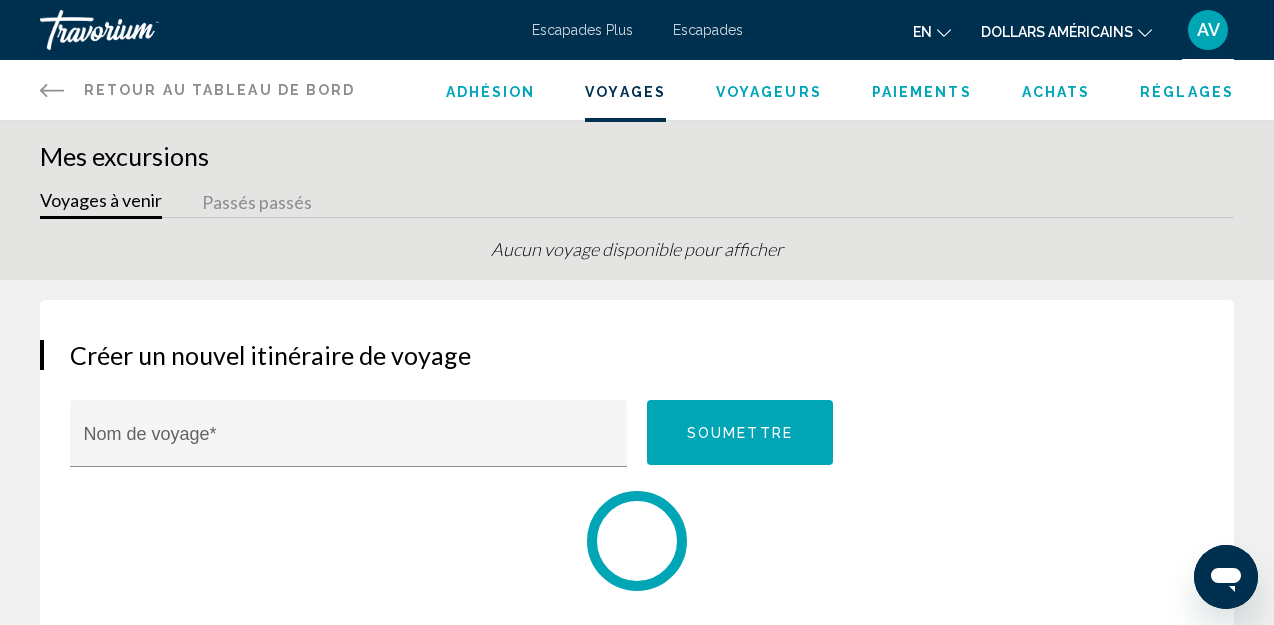 click on "Retour au tableau de bord" at bounding box center (220, 90) 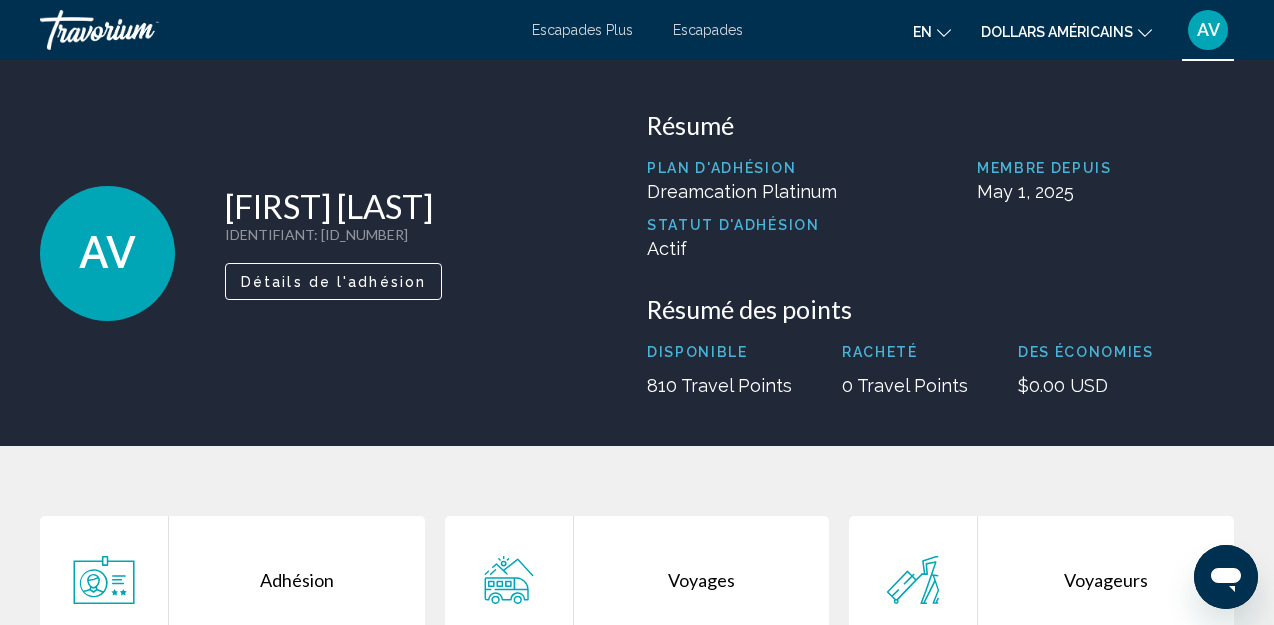 click on "Getaways Plus" at bounding box center (582, 30) 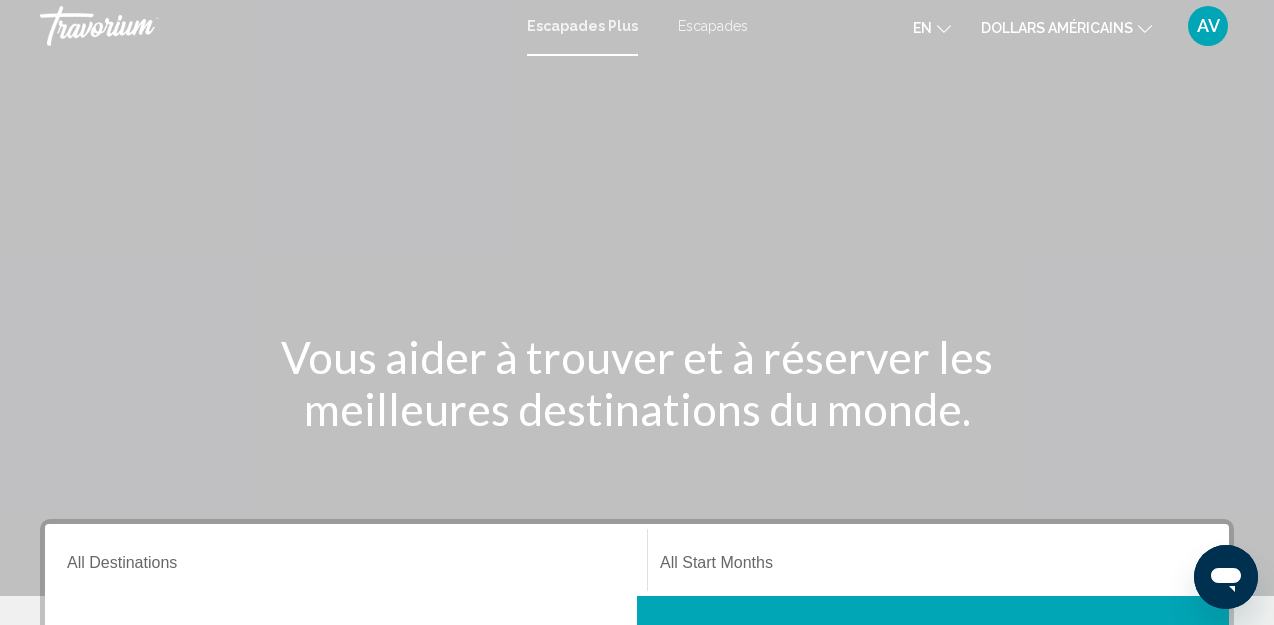 scroll, scrollTop: 0, scrollLeft: 0, axis: both 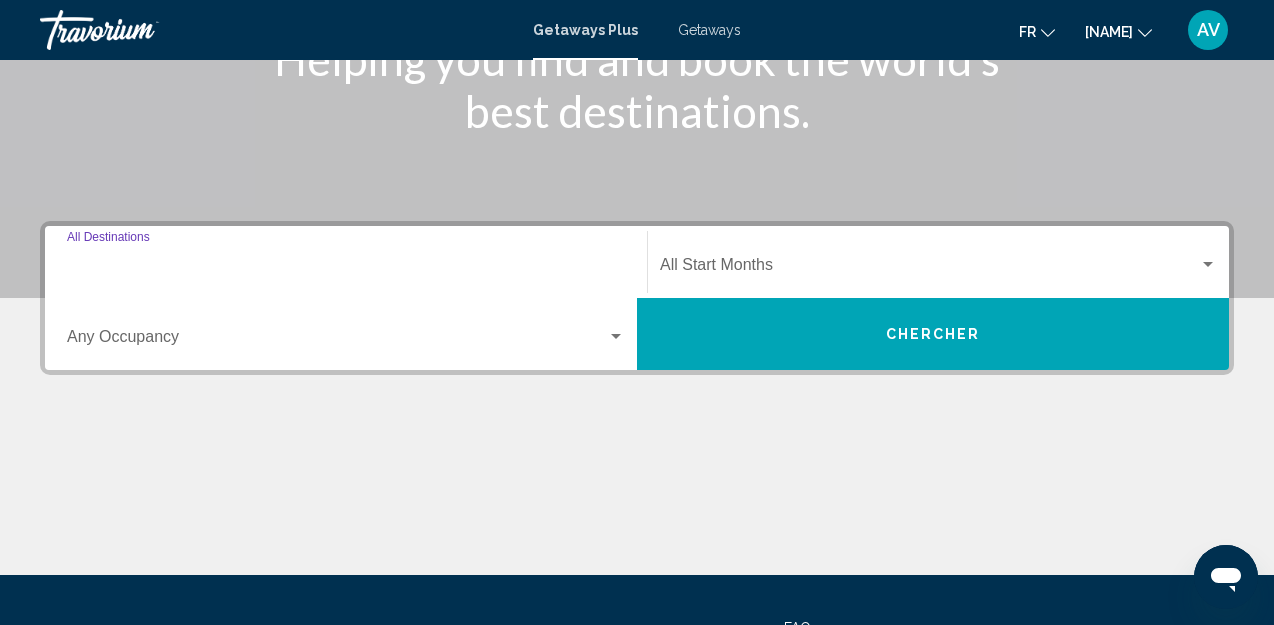 click on "All Destinations" at bounding box center (346, 269) 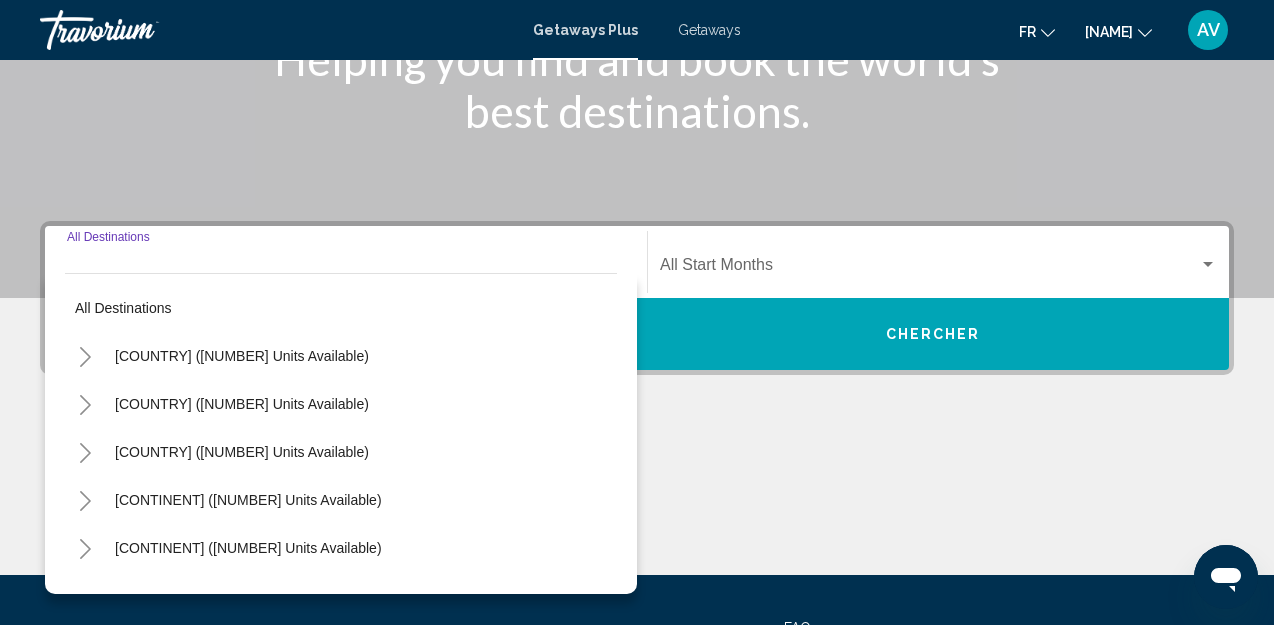 scroll, scrollTop: 458, scrollLeft: 0, axis: vertical 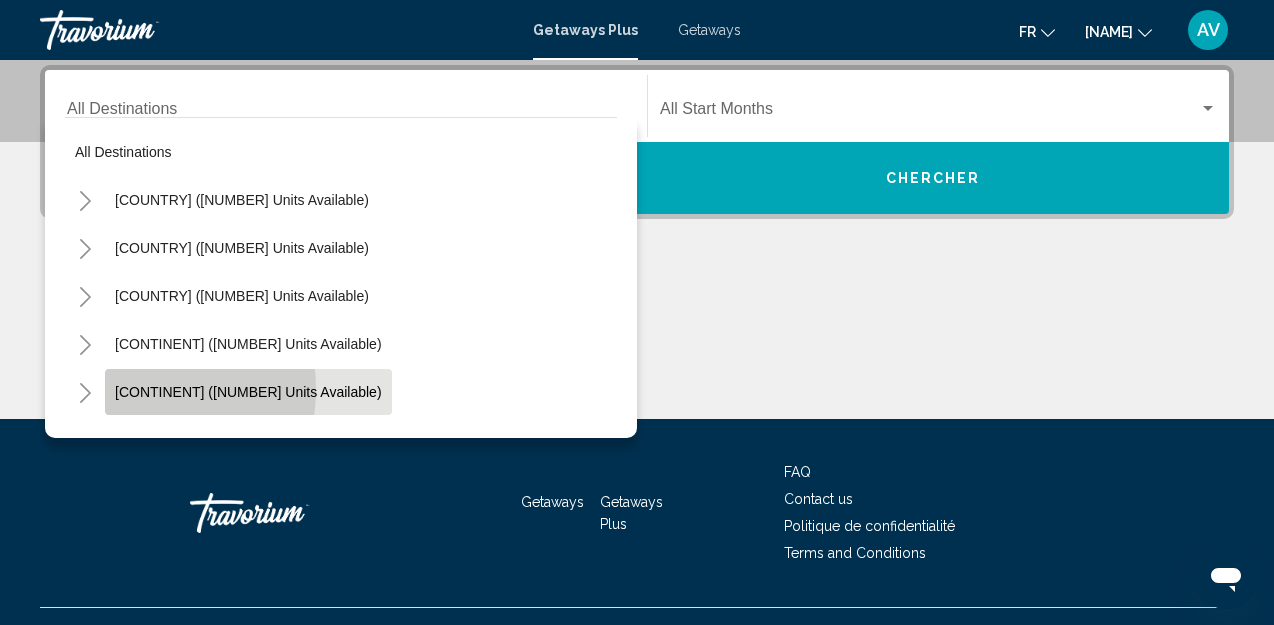 click on "[CONTINENT] ([NUMBER] units available)" at bounding box center (248, 392) 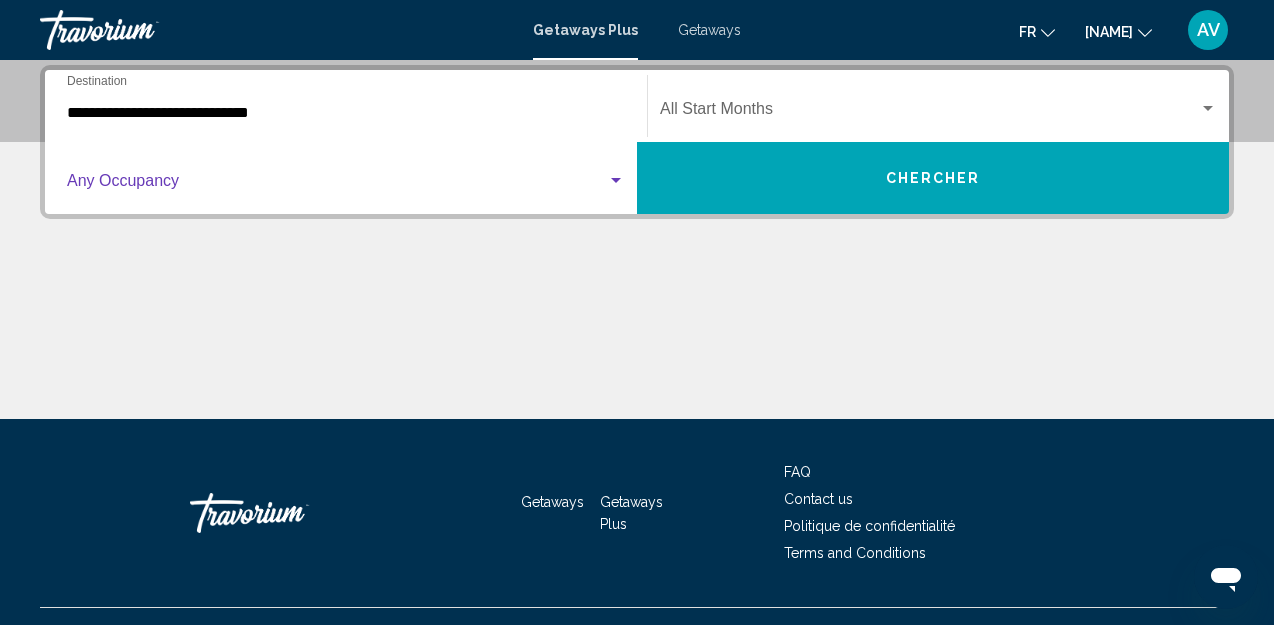 click at bounding box center (337, 185) 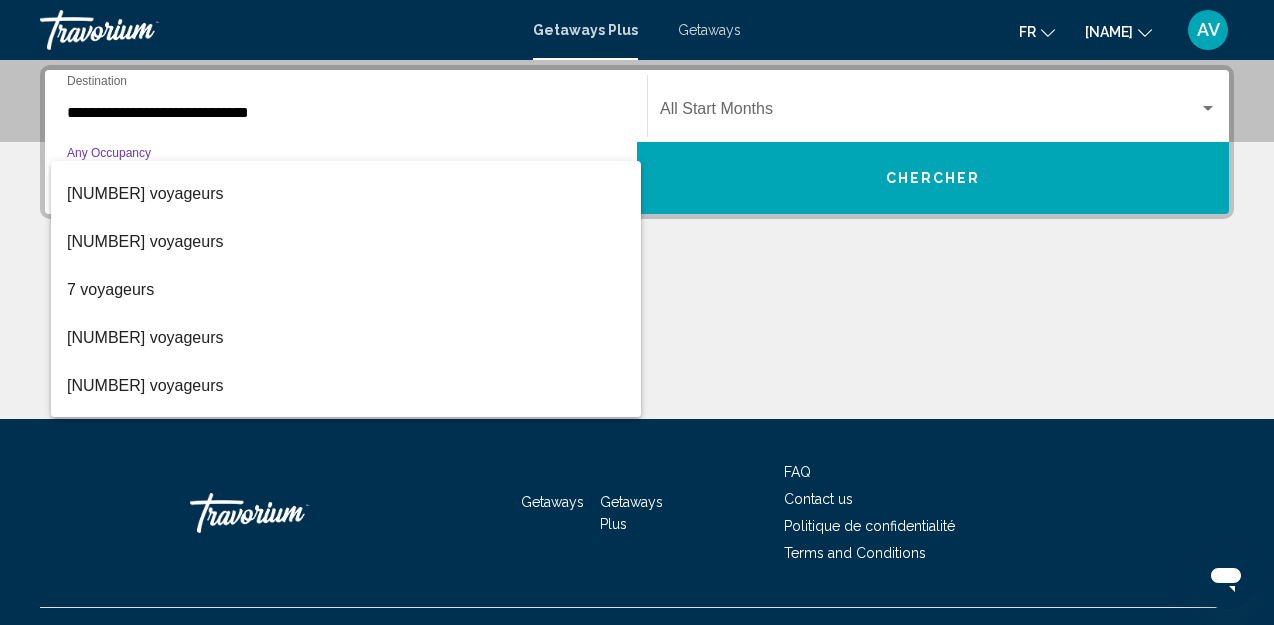 scroll, scrollTop: 200, scrollLeft: 0, axis: vertical 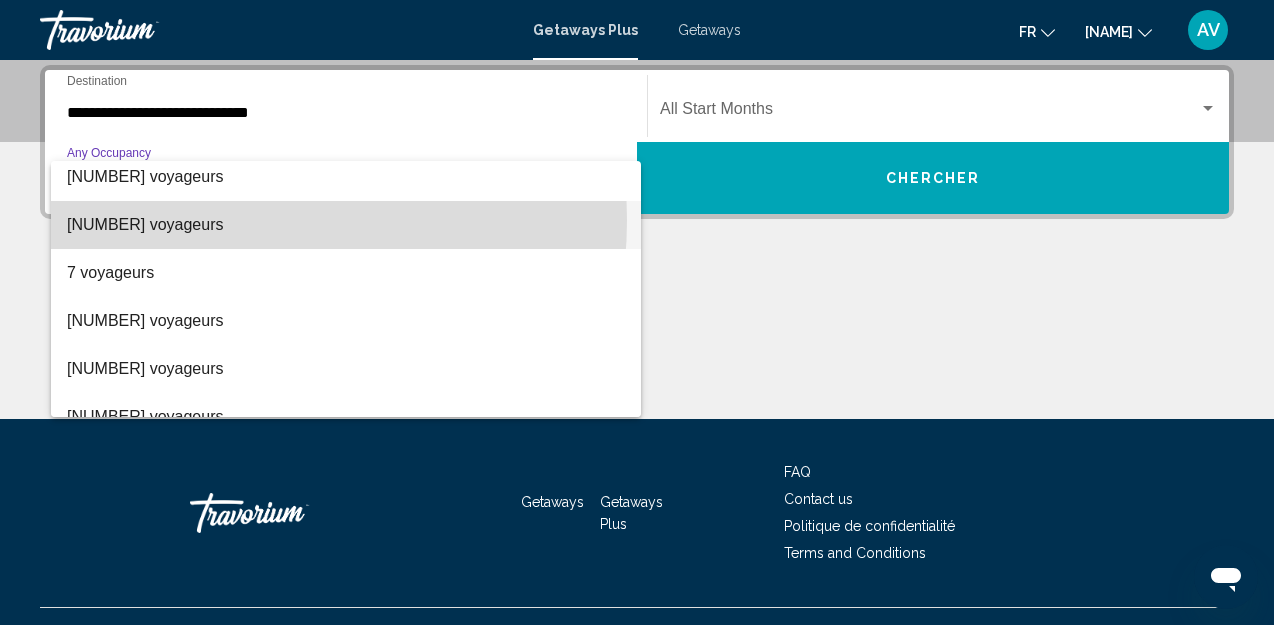 click on "[NUMBER] voyageurs" at bounding box center (346, 225) 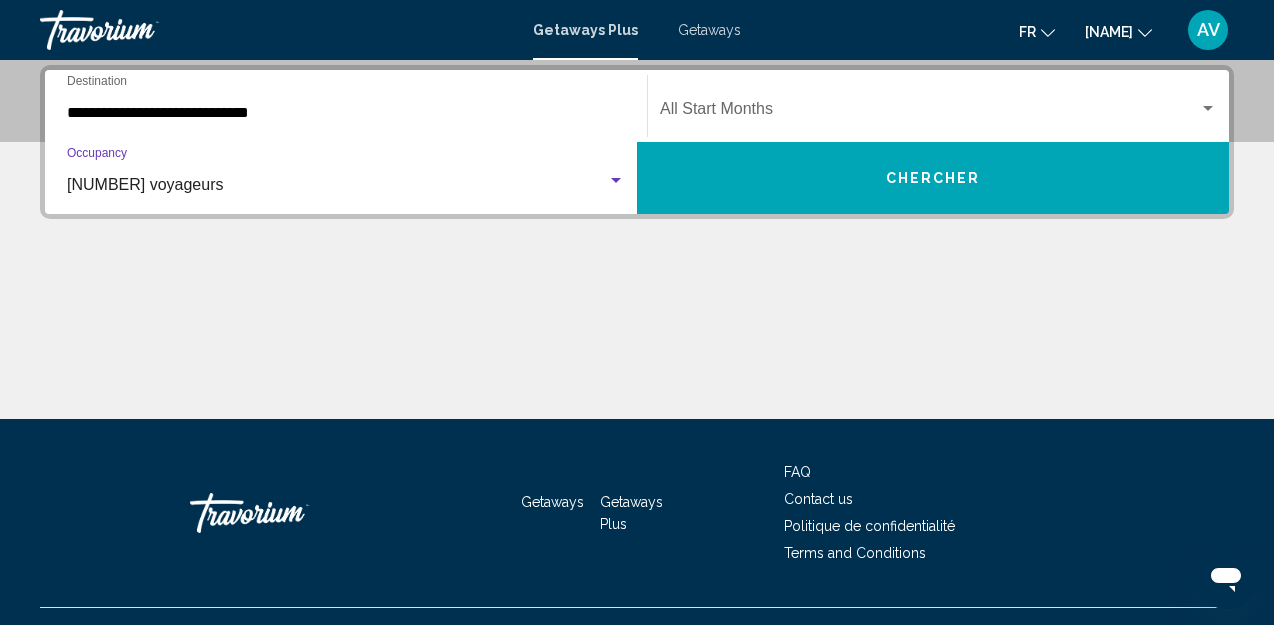 click at bounding box center [929, 113] 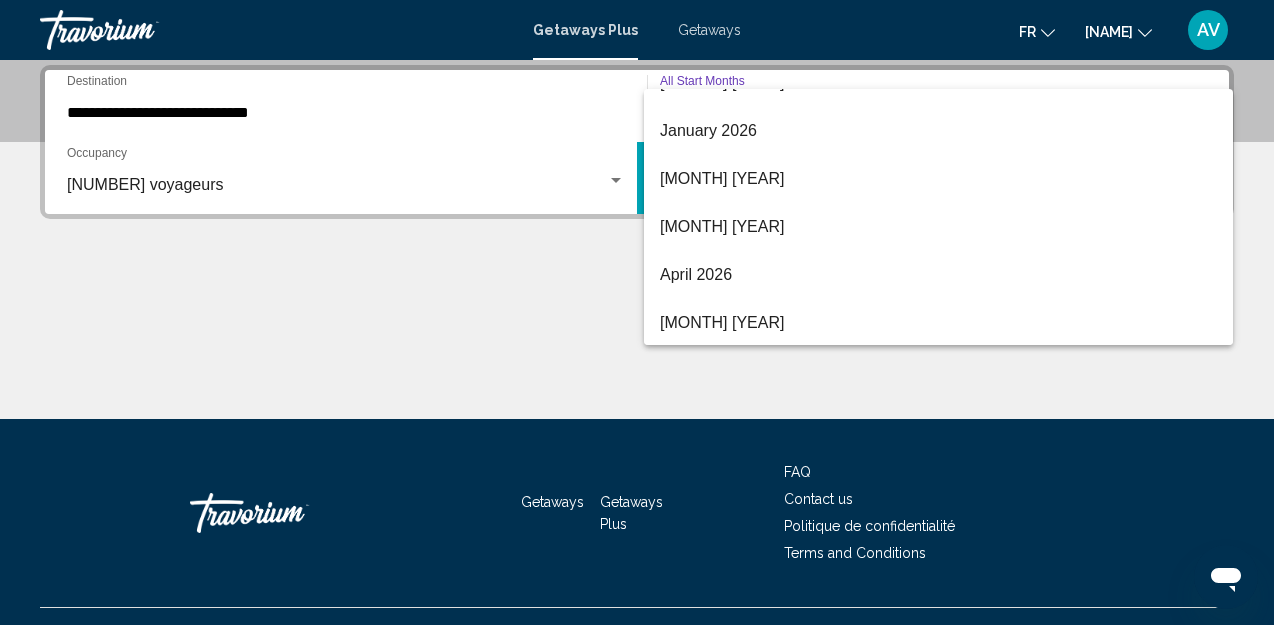 scroll, scrollTop: 320, scrollLeft: 0, axis: vertical 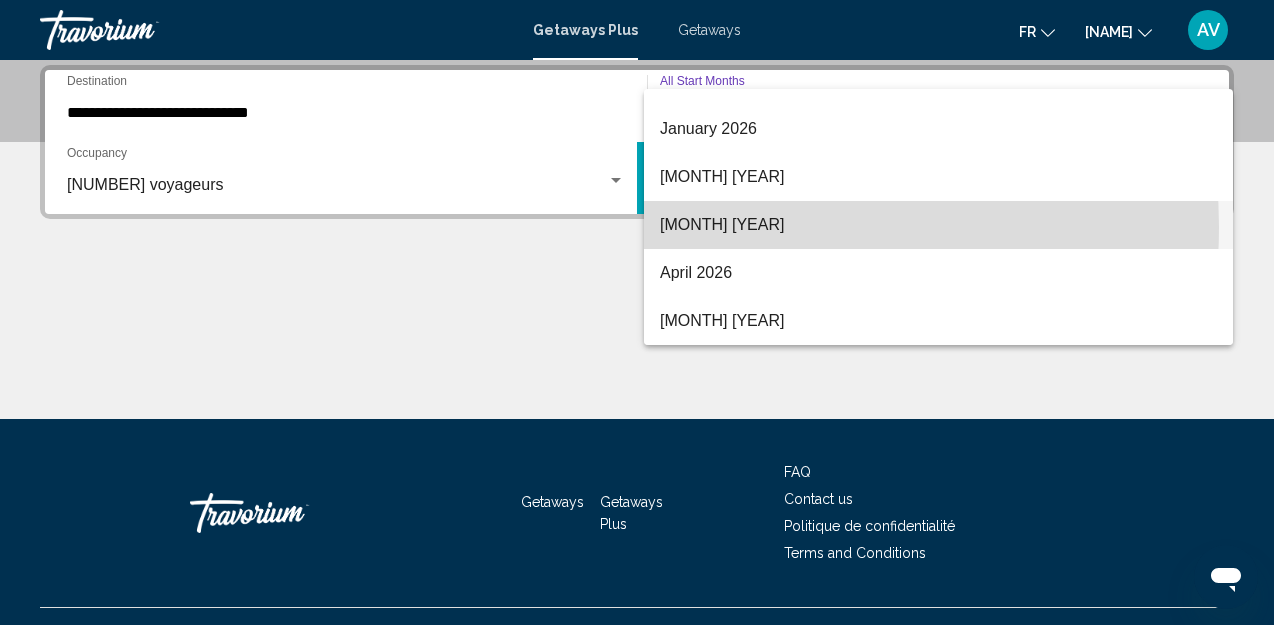 click on "[MONTH] [YEAR]" at bounding box center (938, 225) 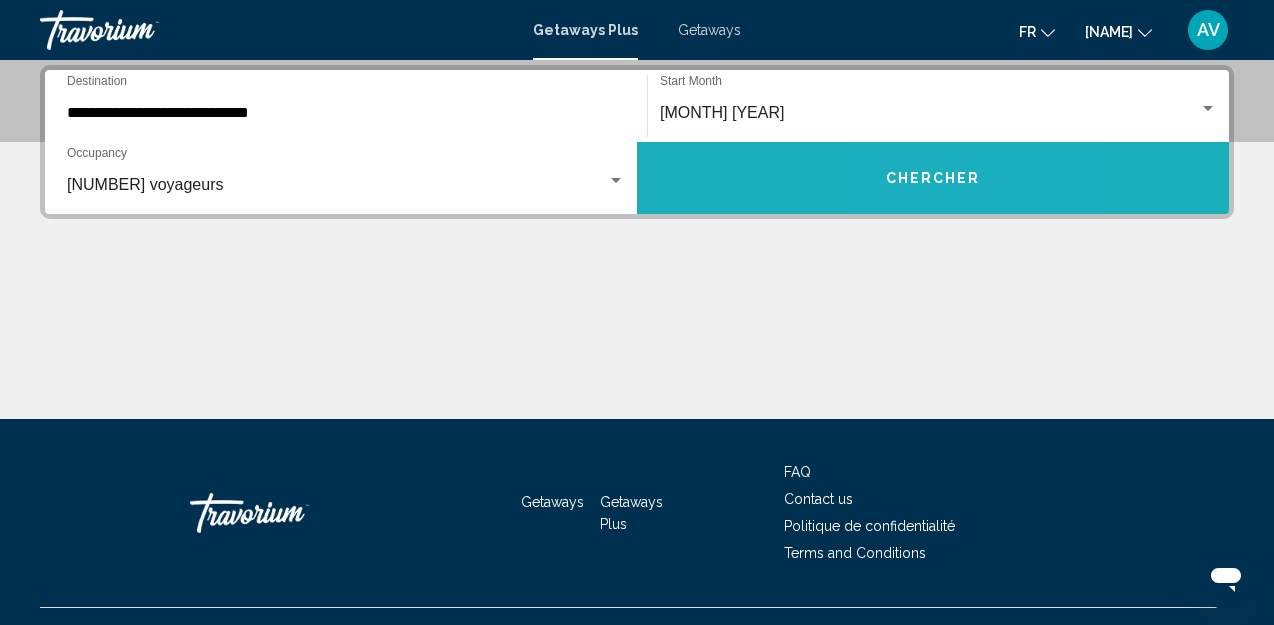 click on "Chercher" at bounding box center [933, 179] 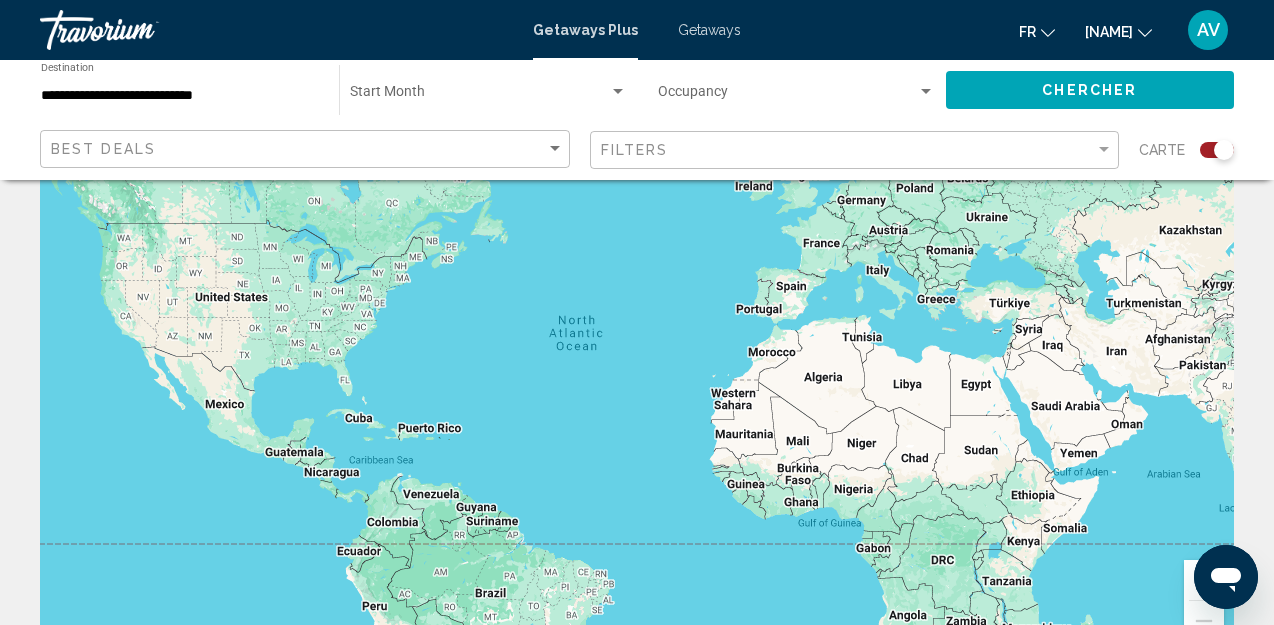scroll, scrollTop: 0, scrollLeft: 0, axis: both 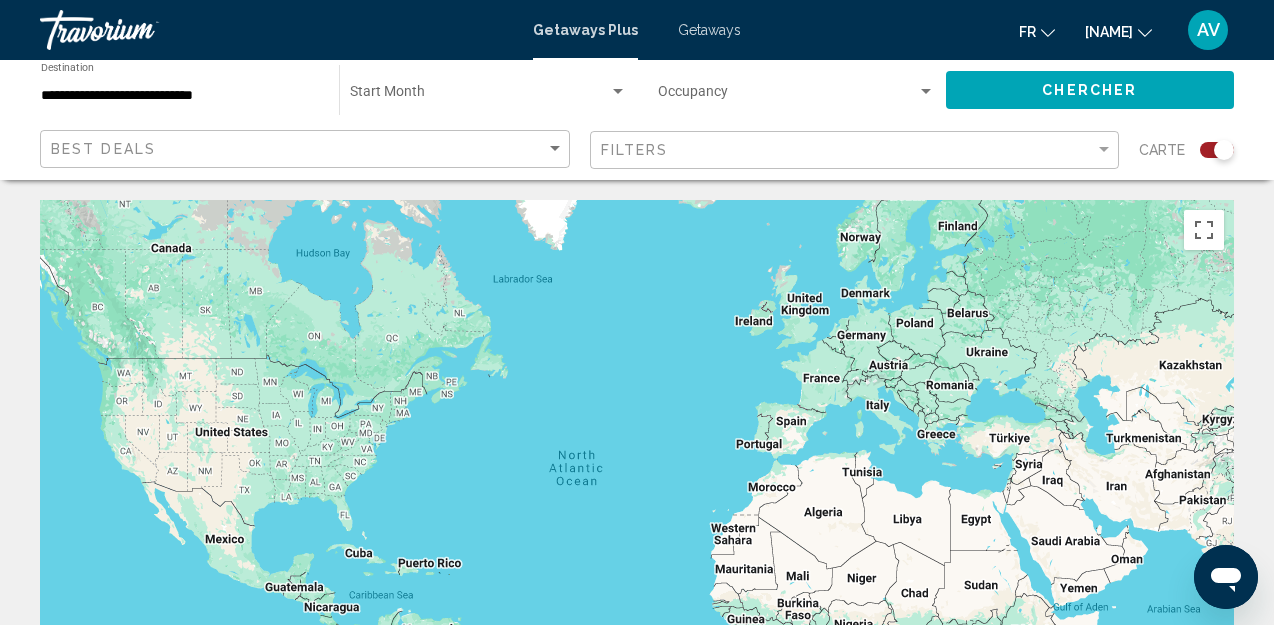 click at bounding box center (1217, 150) 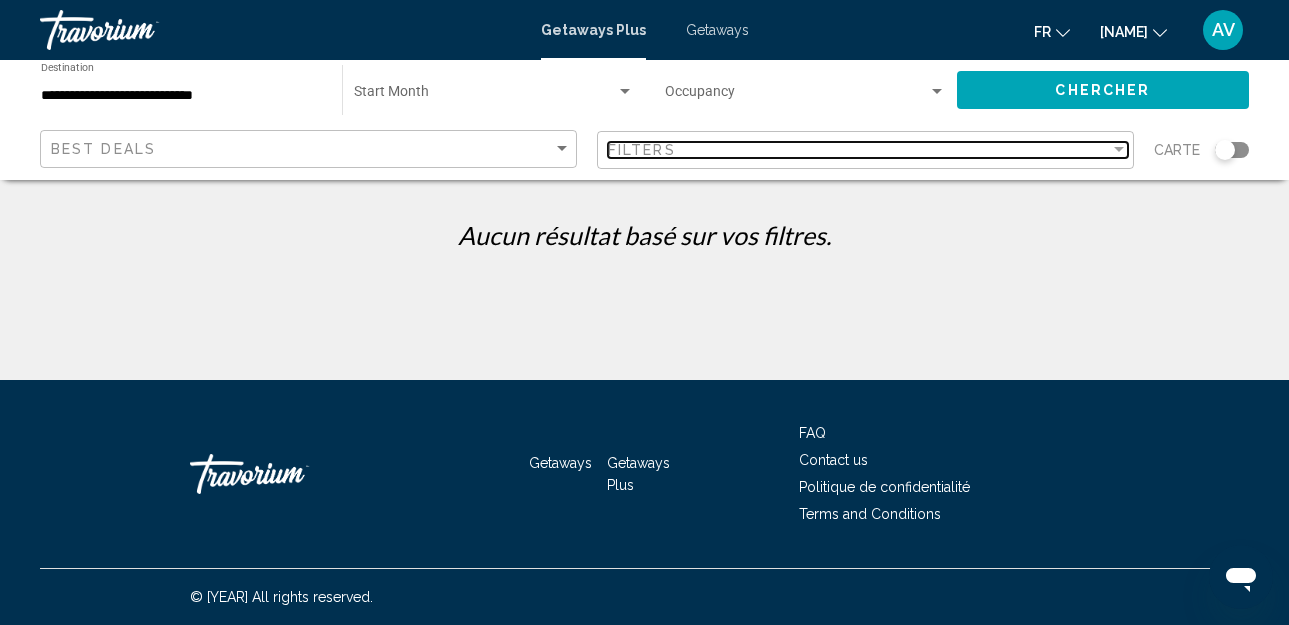 click on "Filters" at bounding box center (859, 150) 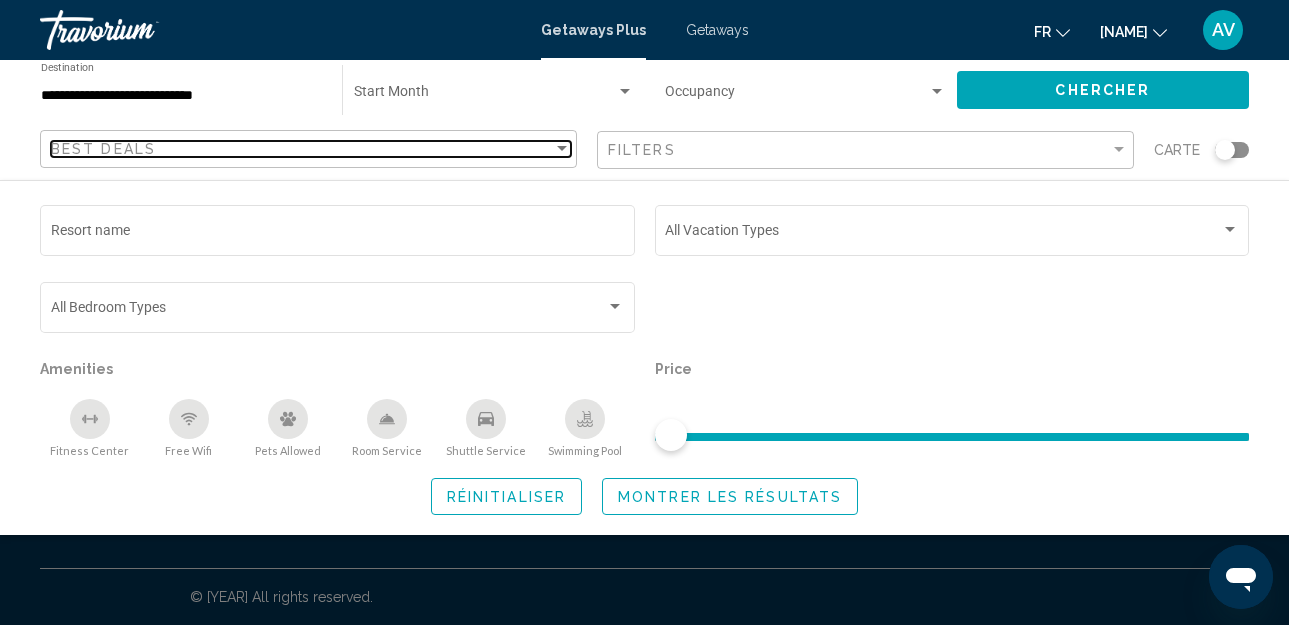 click on "Best Deals" at bounding box center [302, 149] 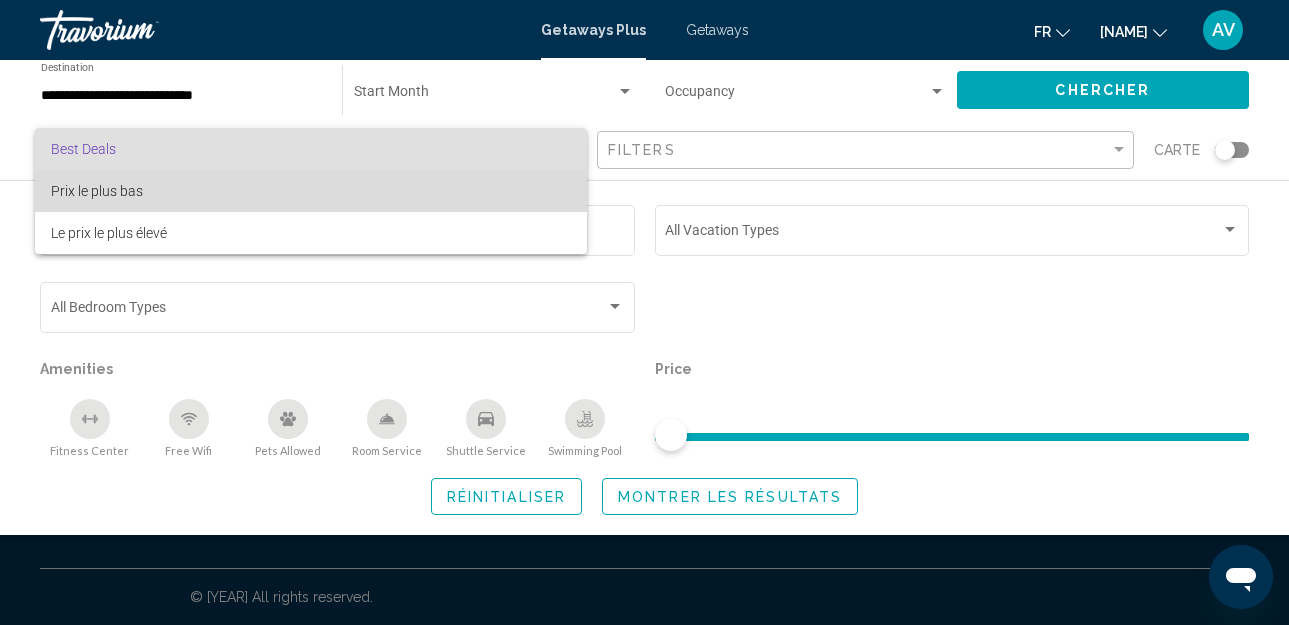 click on "Prix ​​le plus bas" at bounding box center (311, 191) 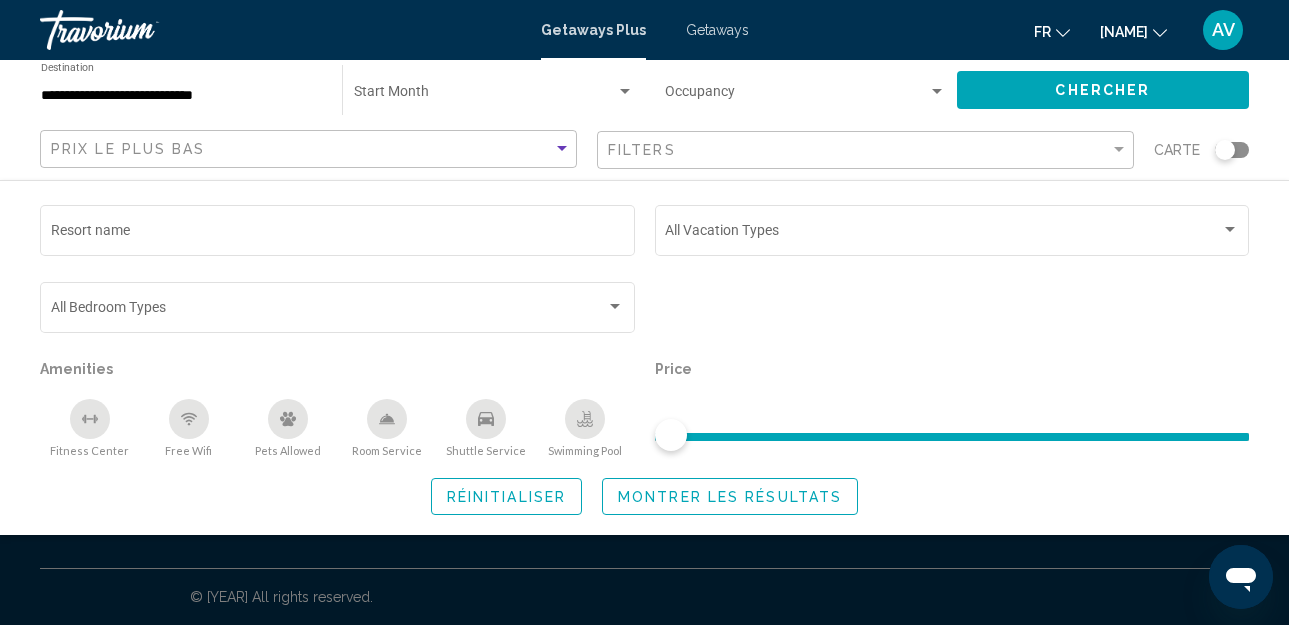click at bounding box center (625, 91) 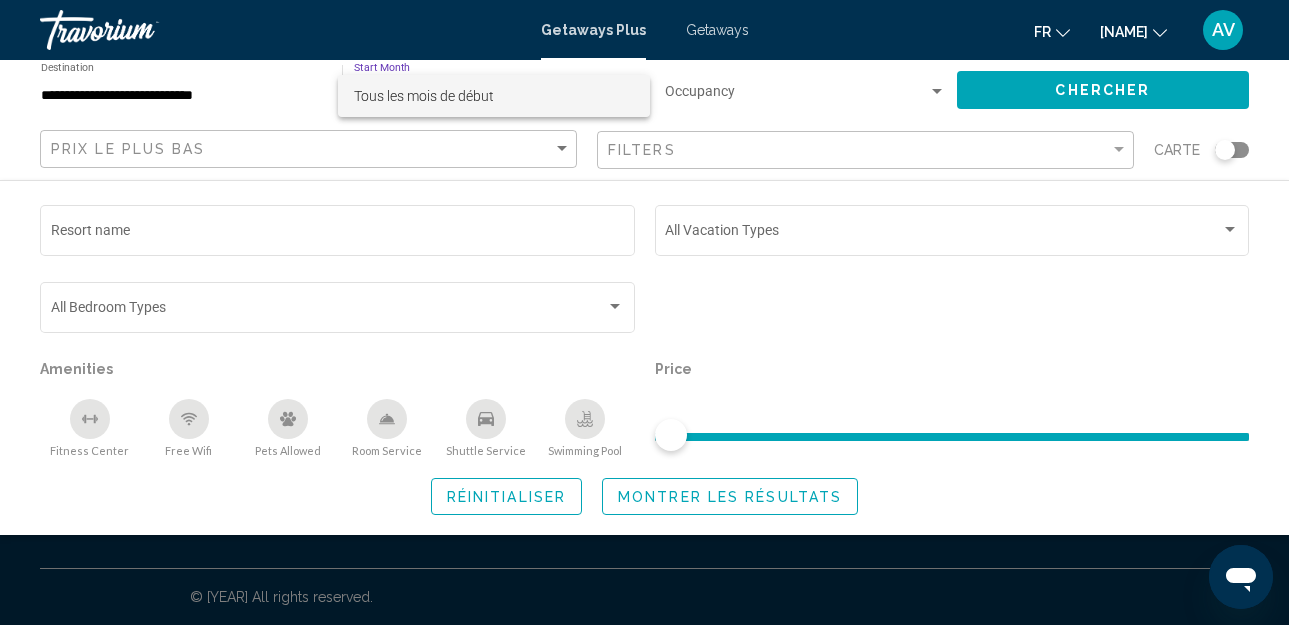 drag, startPoint x: 671, startPoint y: 435, endPoint x: 1001, endPoint y: 432, distance: 330.01364 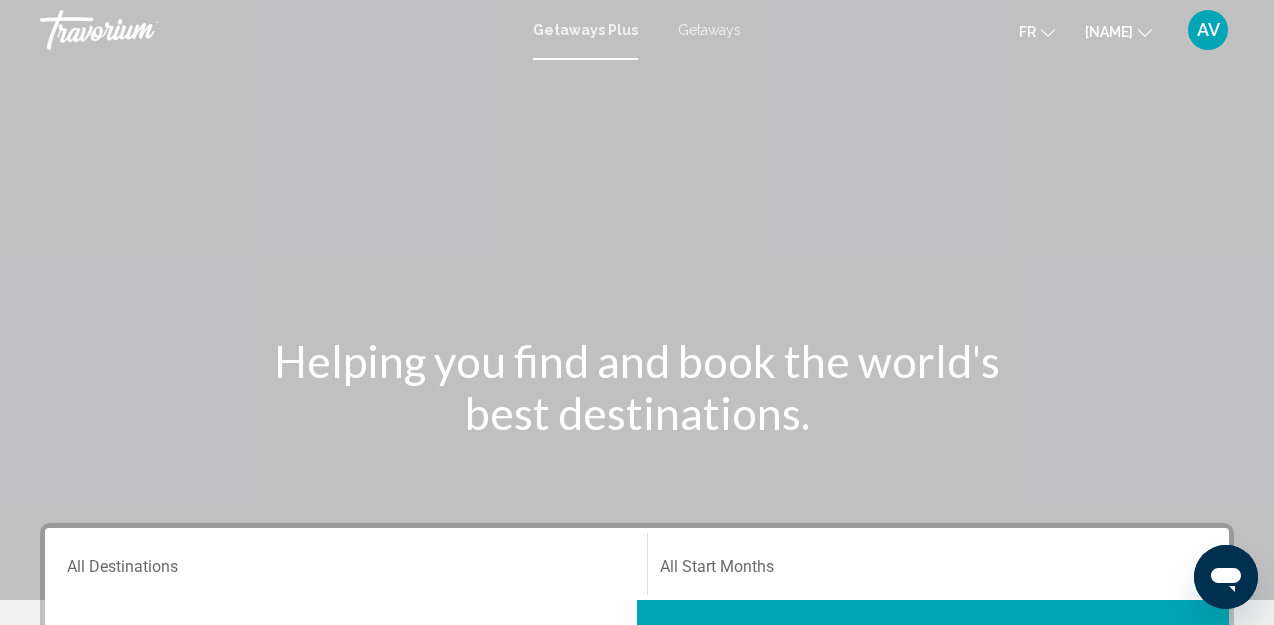 click on "Getaways" at bounding box center [709, 30] 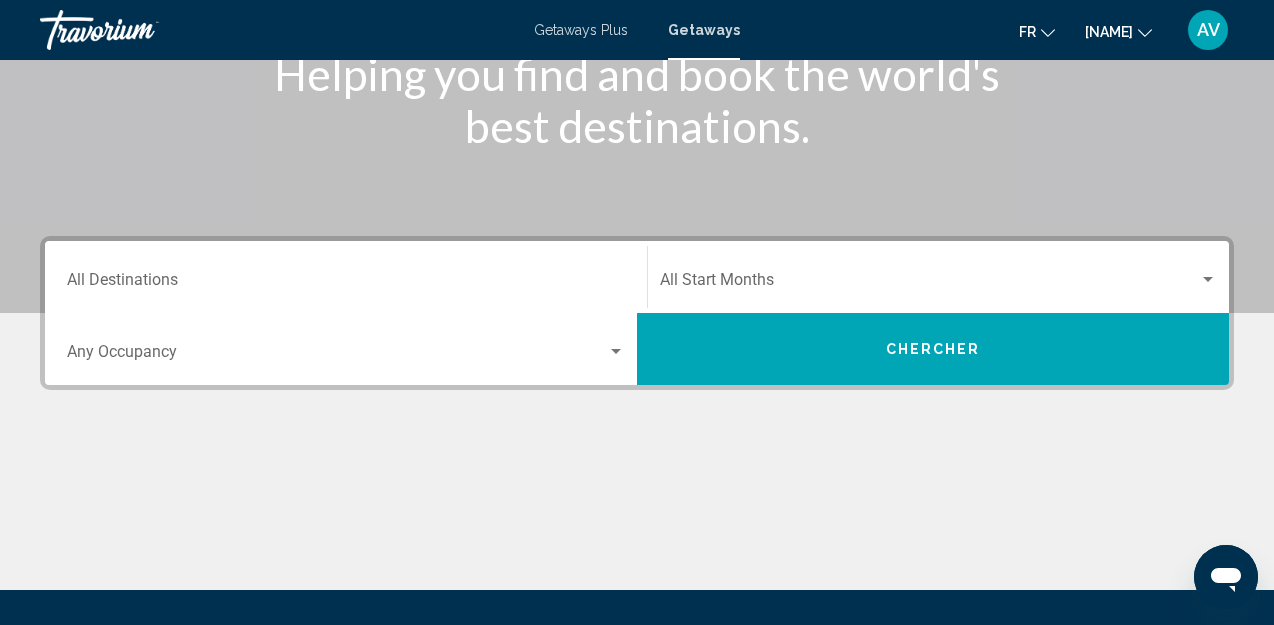scroll, scrollTop: 288, scrollLeft: 0, axis: vertical 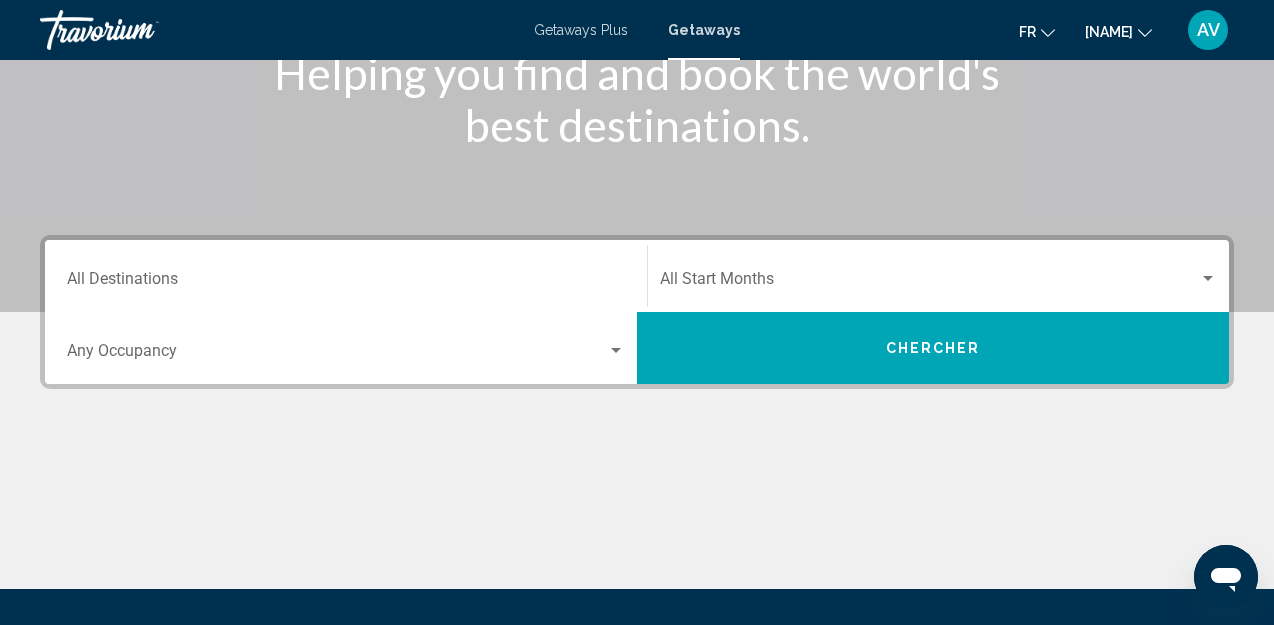 click on "All Start Months" at bounding box center [938, 276] 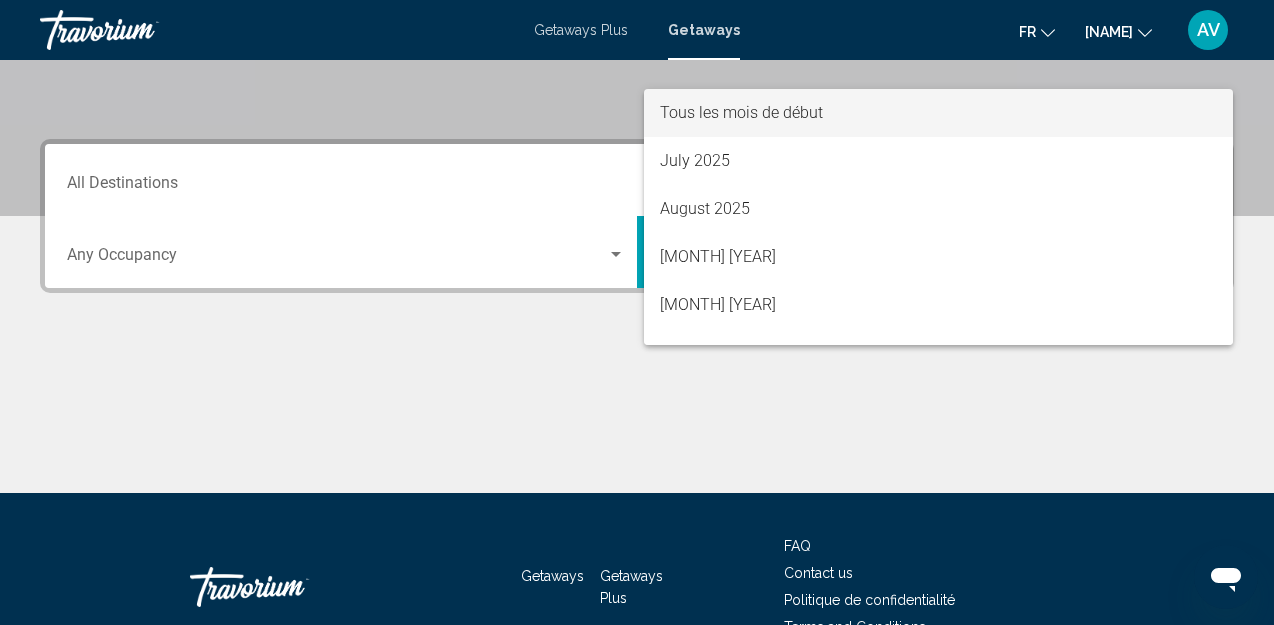 scroll, scrollTop: 458, scrollLeft: 0, axis: vertical 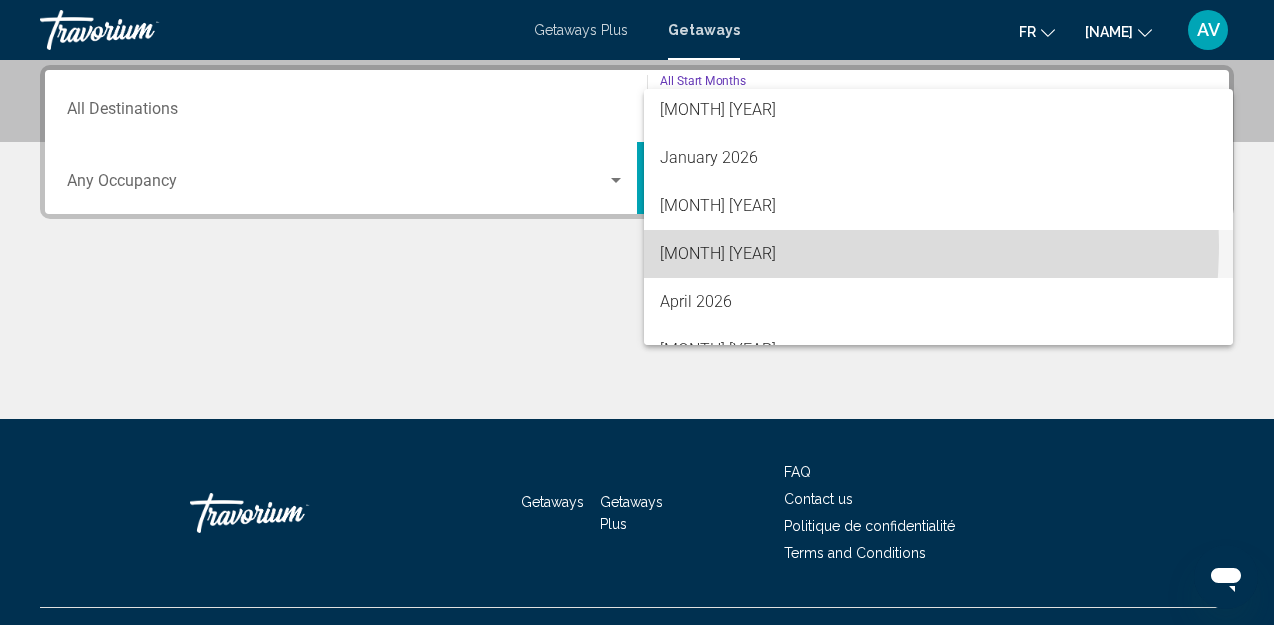click on "[MONTH] [YEAR]" at bounding box center [718, 253] 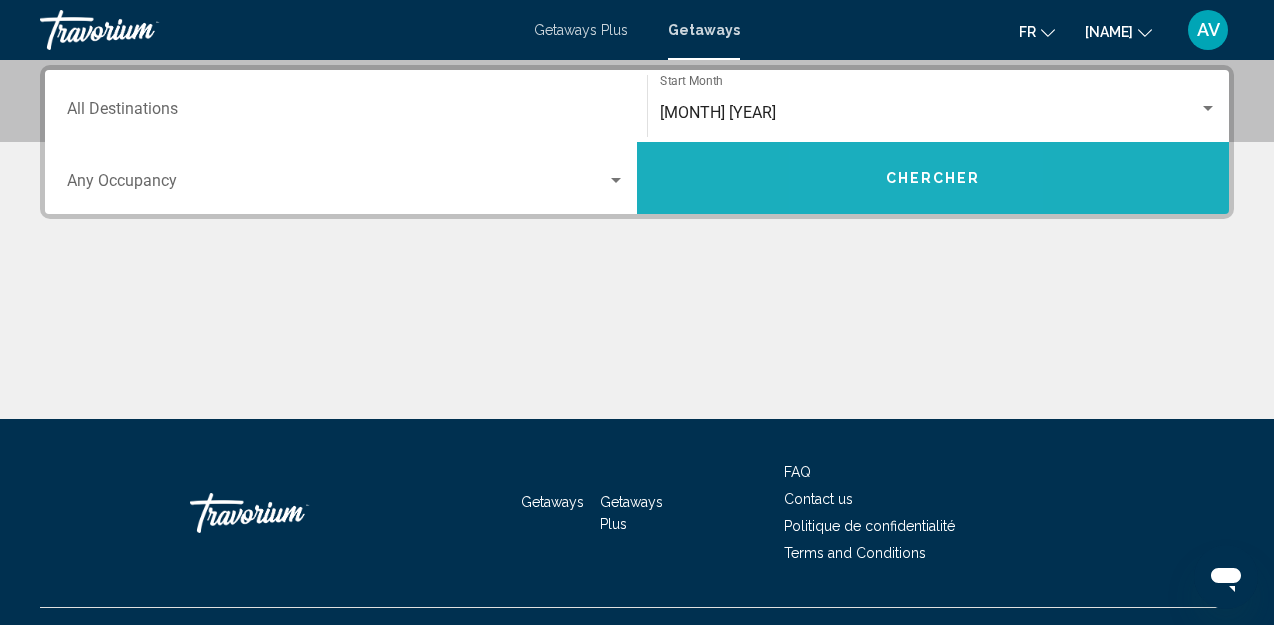 click on "Chercher" at bounding box center [933, 178] 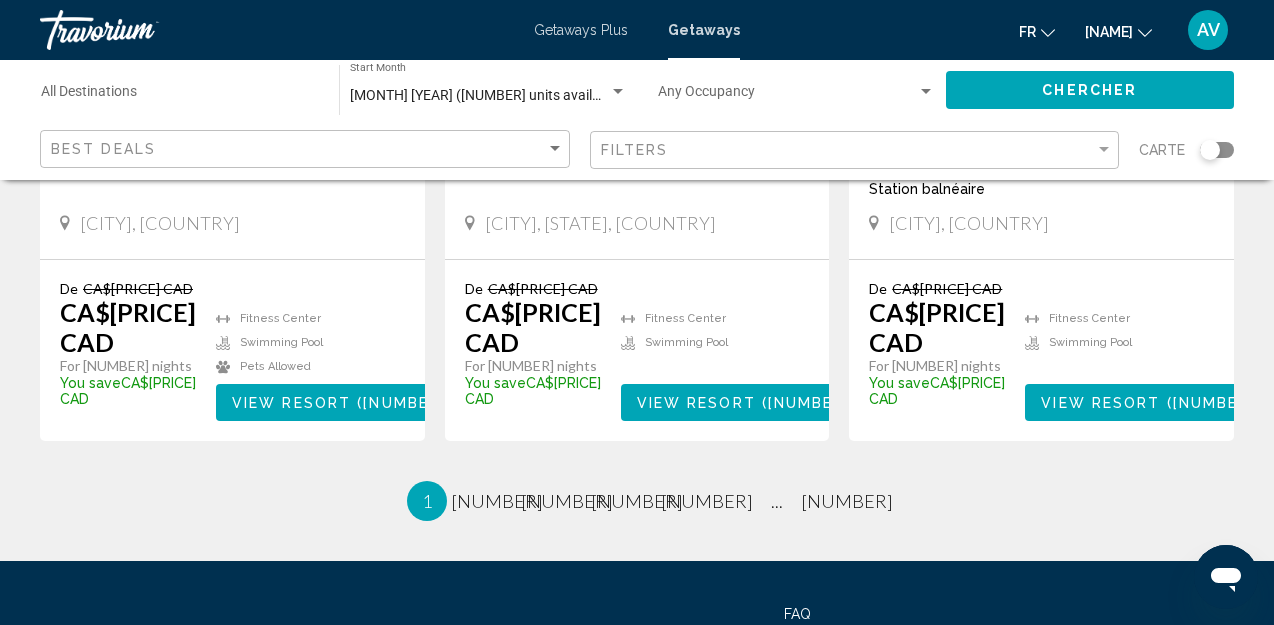 scroll, scrollTop: 2520, scrollLeft: 0, axis: vertical 